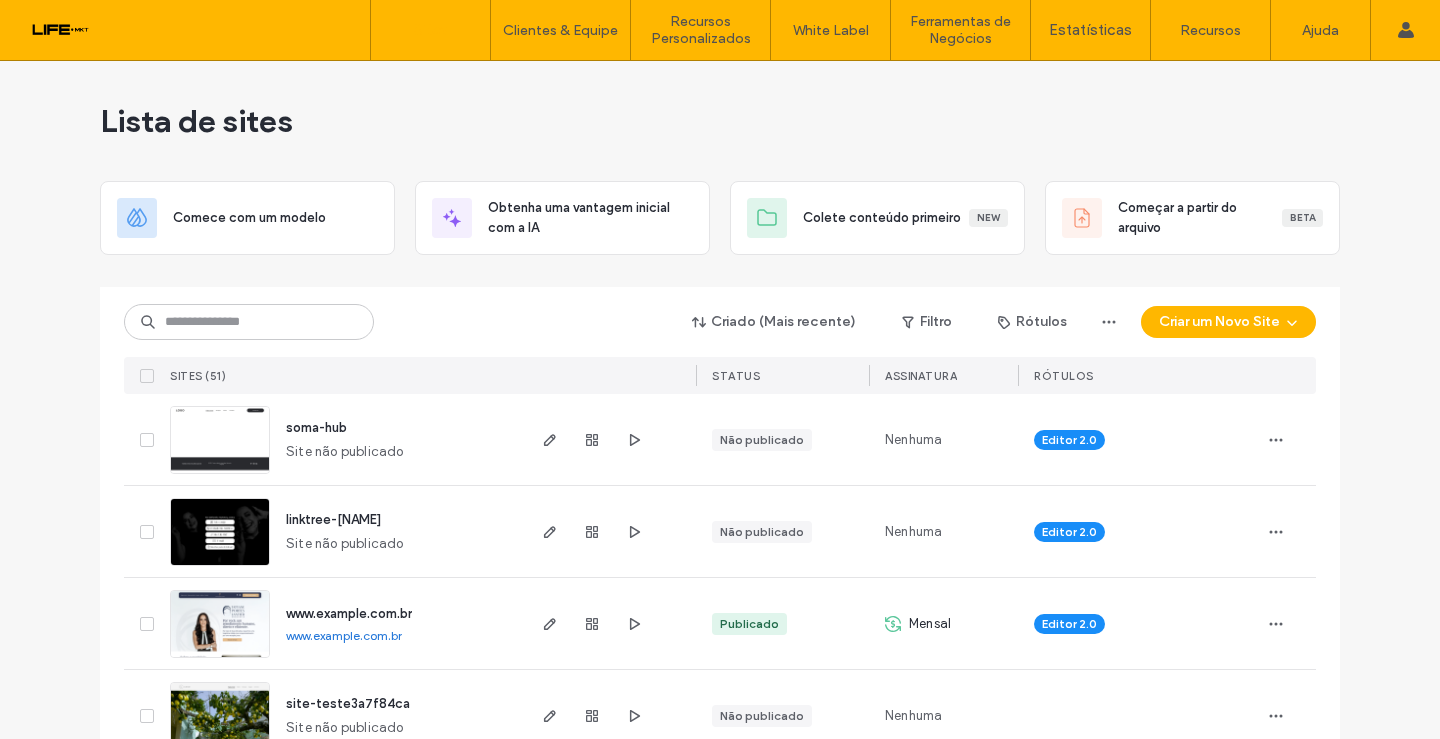 scroll, scrollTop: 0, scrollLeft: 0, axis: both 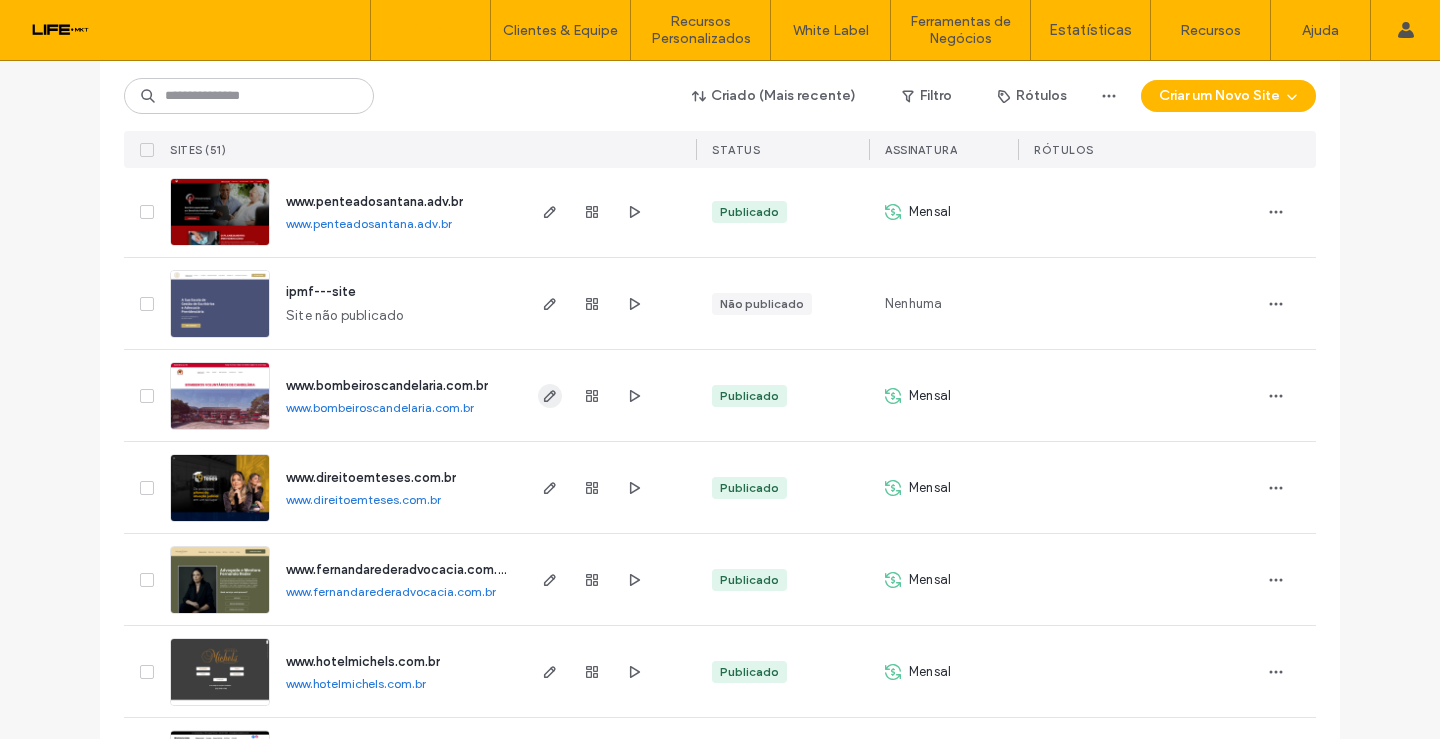 click 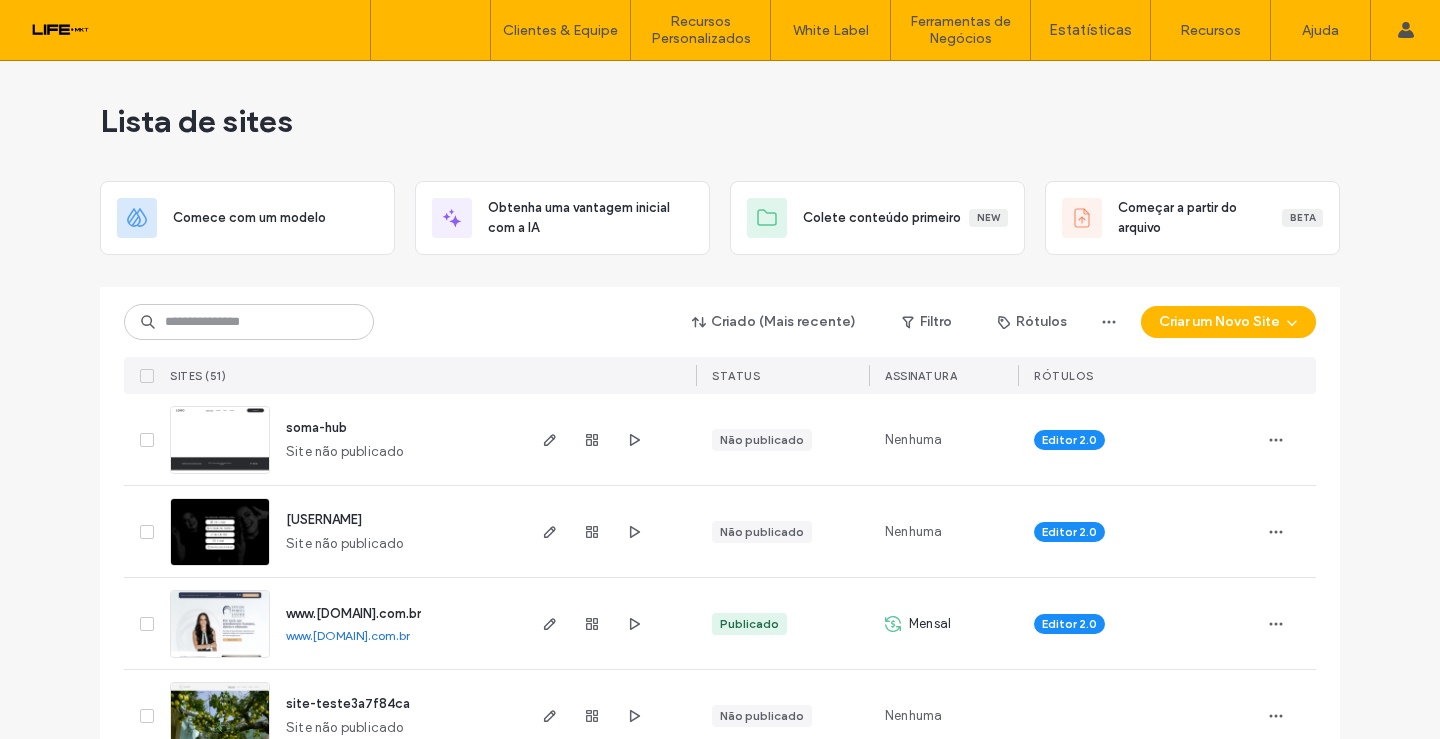 scroll, scrollTop: 0, scrollLeft: 0, axis: both 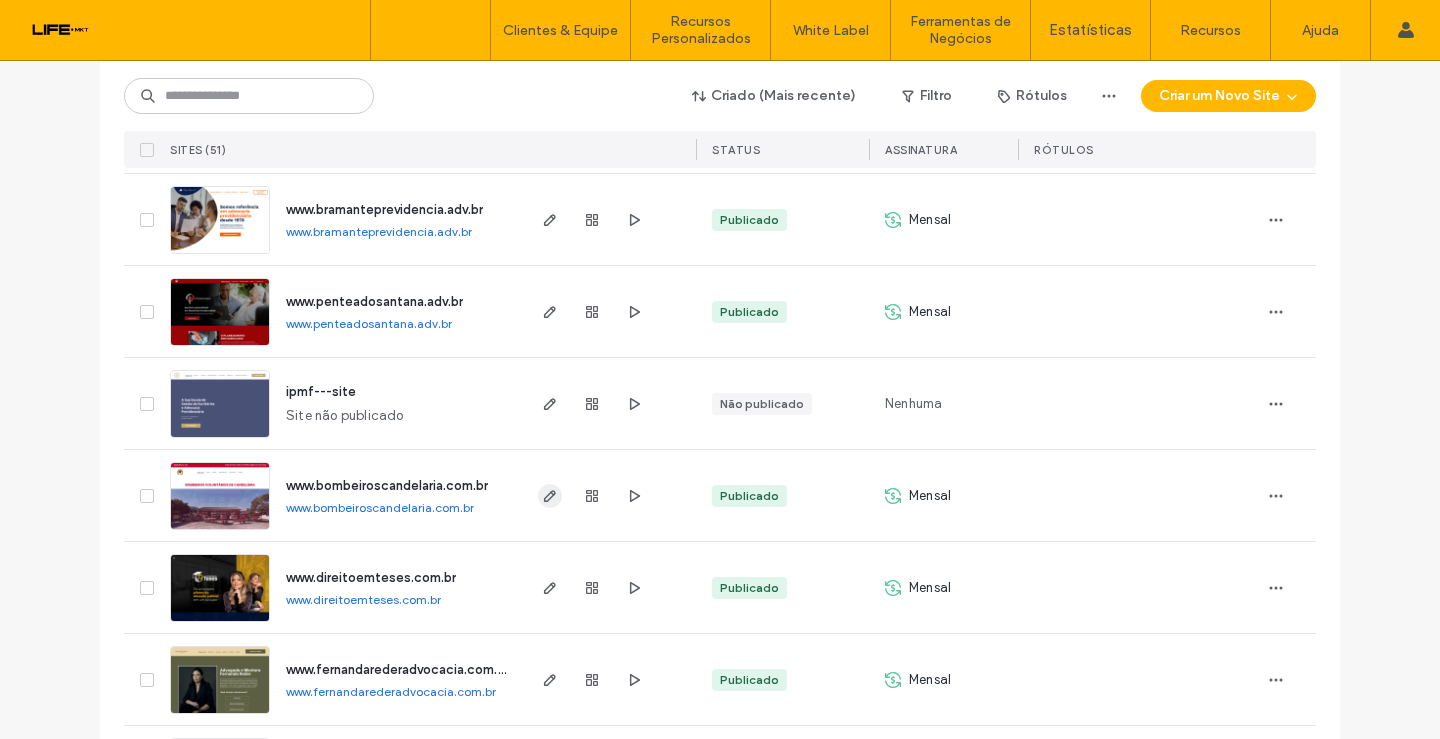 click 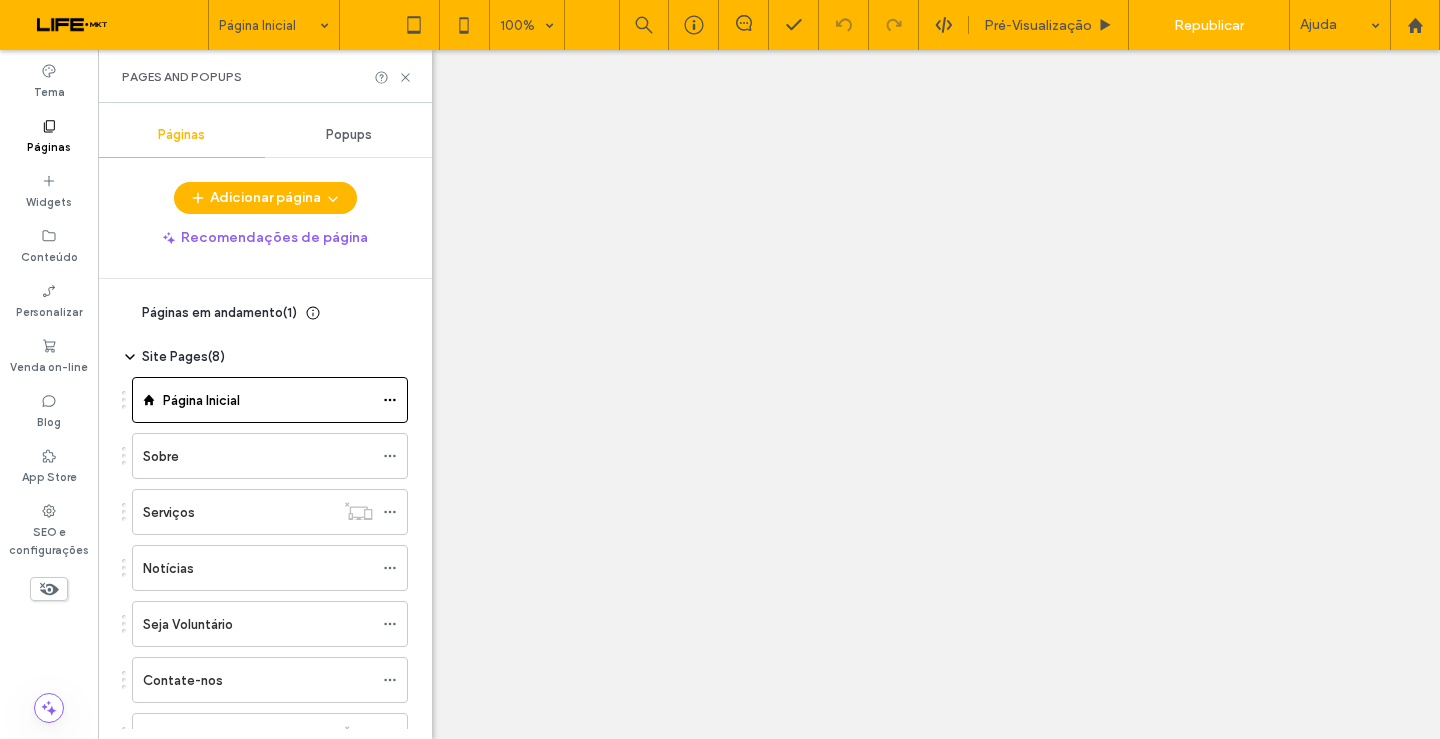 scroll, scrollTop: 0, scrollLeft: 0, axis: both 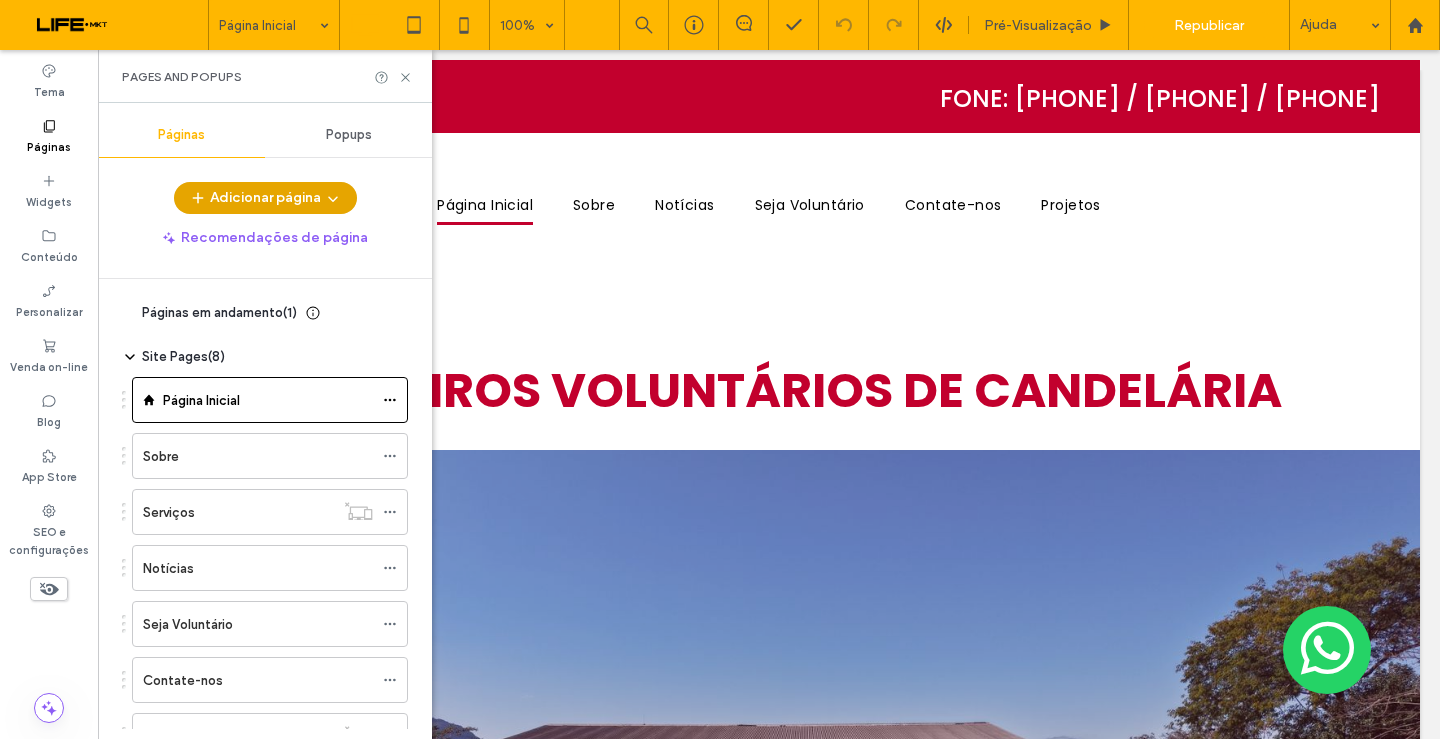 click on "Adicionar página" at bounding box center [265, 198] 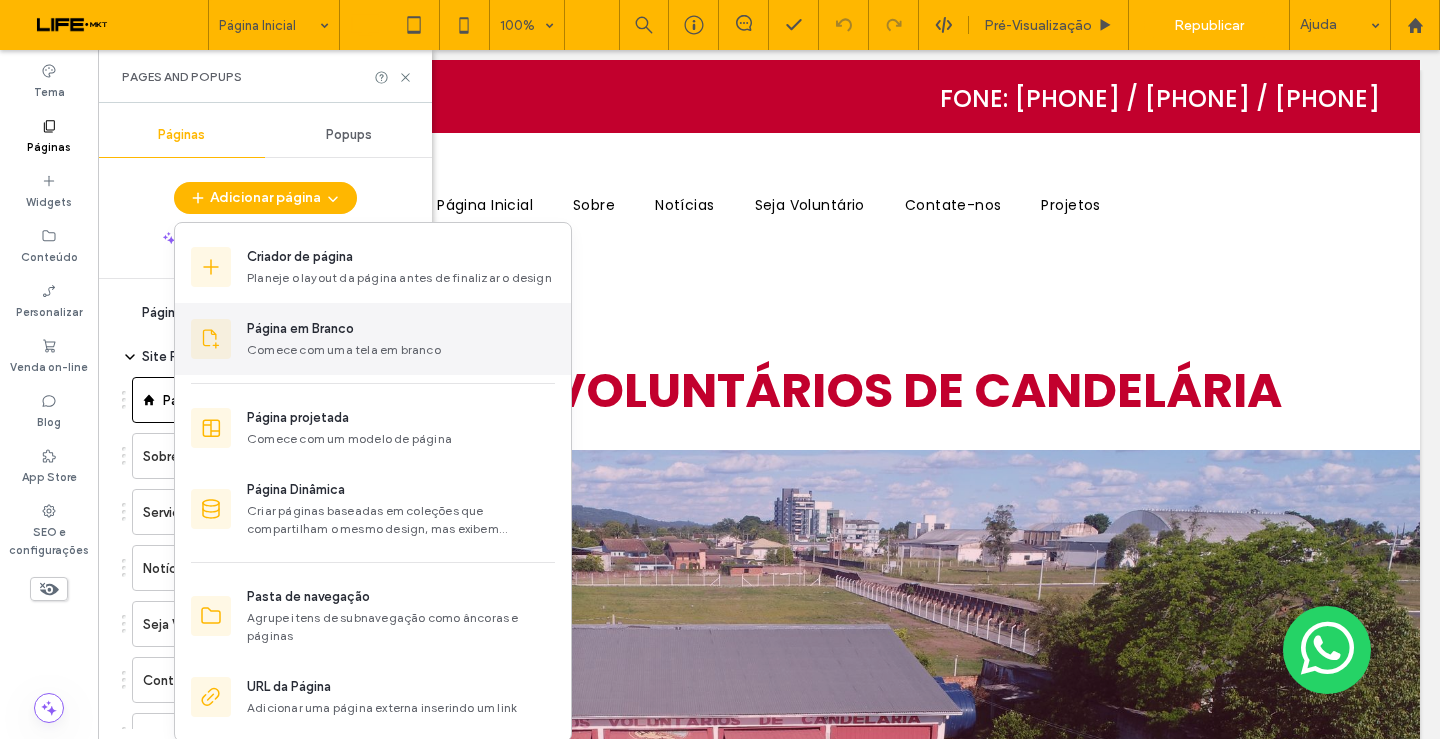 click on "Página em Branco" at bounding box center [401, 329] 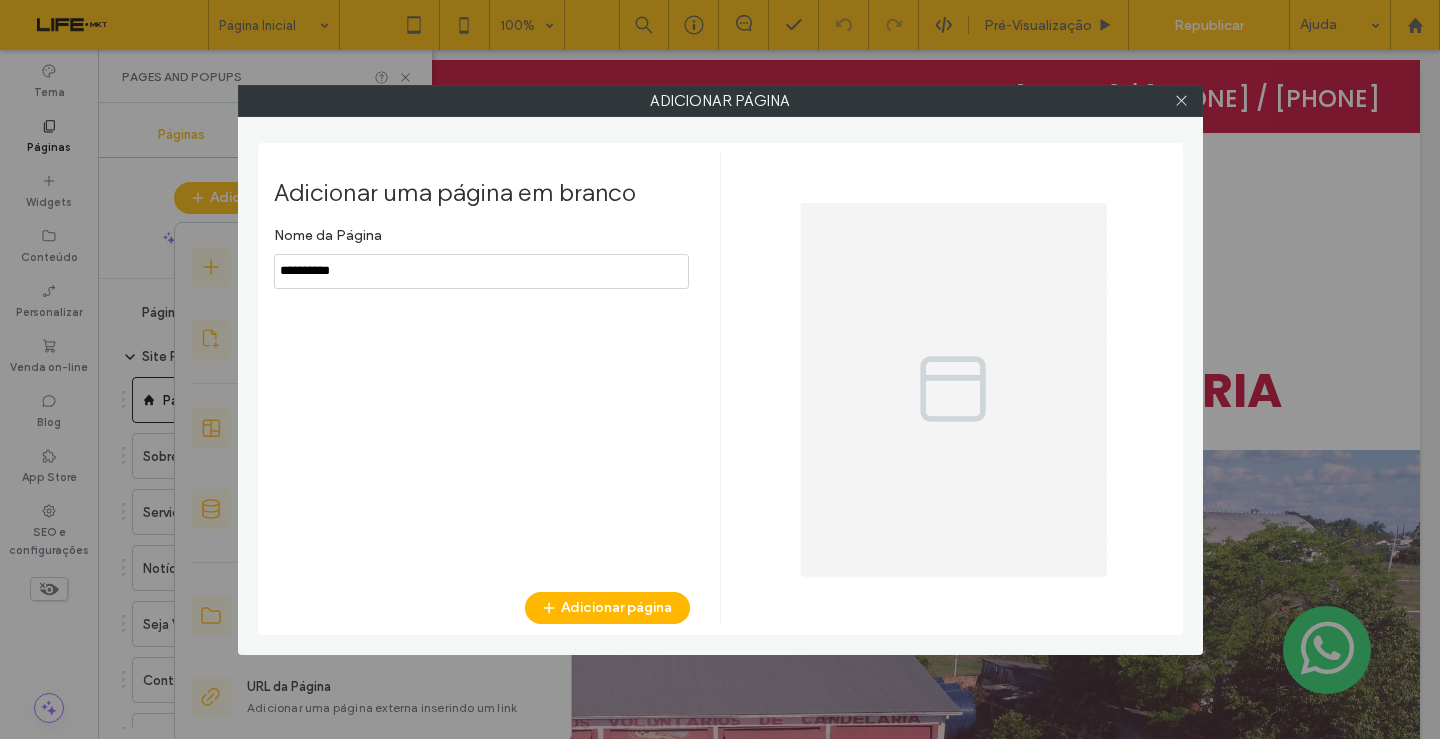 drag, startPoint x: 399, startPoint y: 265, endPoint x: 311, endPoint y: 127, distance: 163.6704 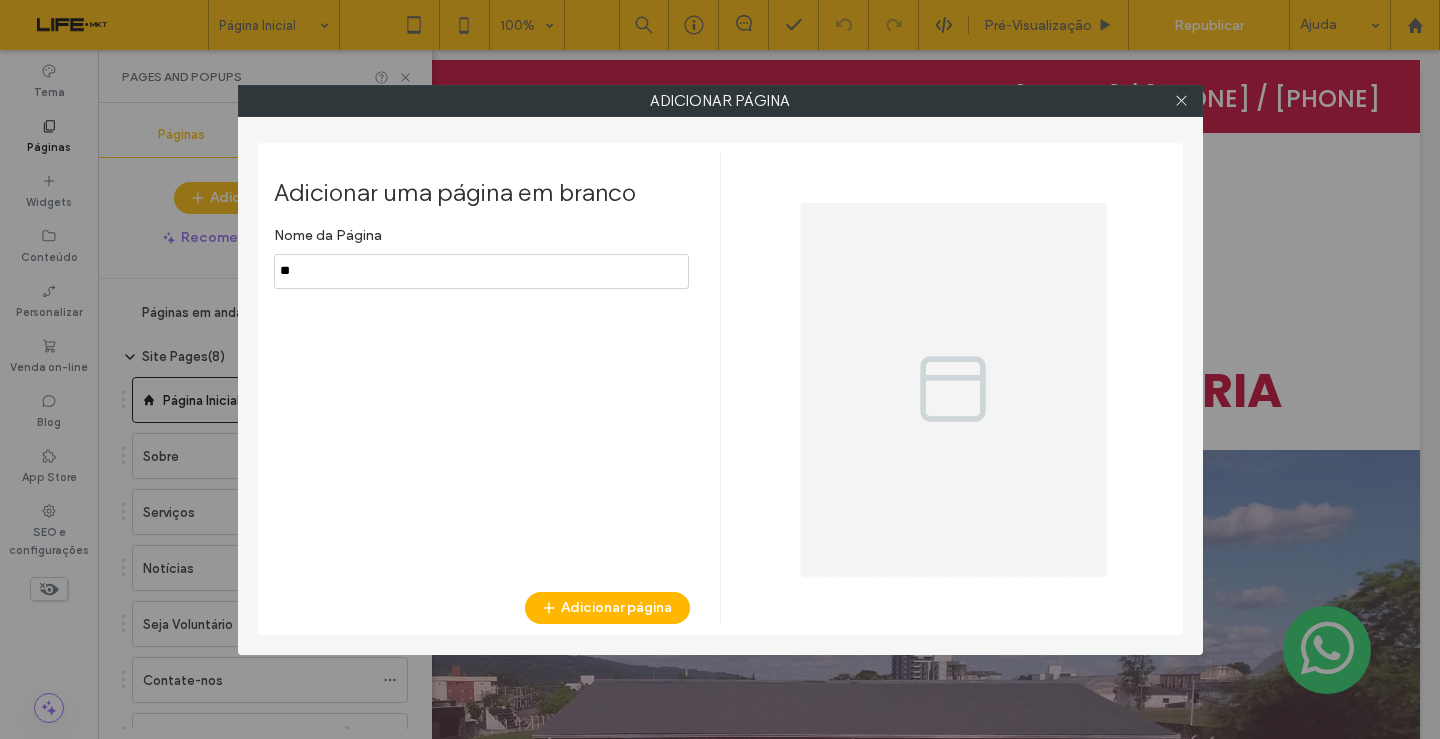 type on "*" 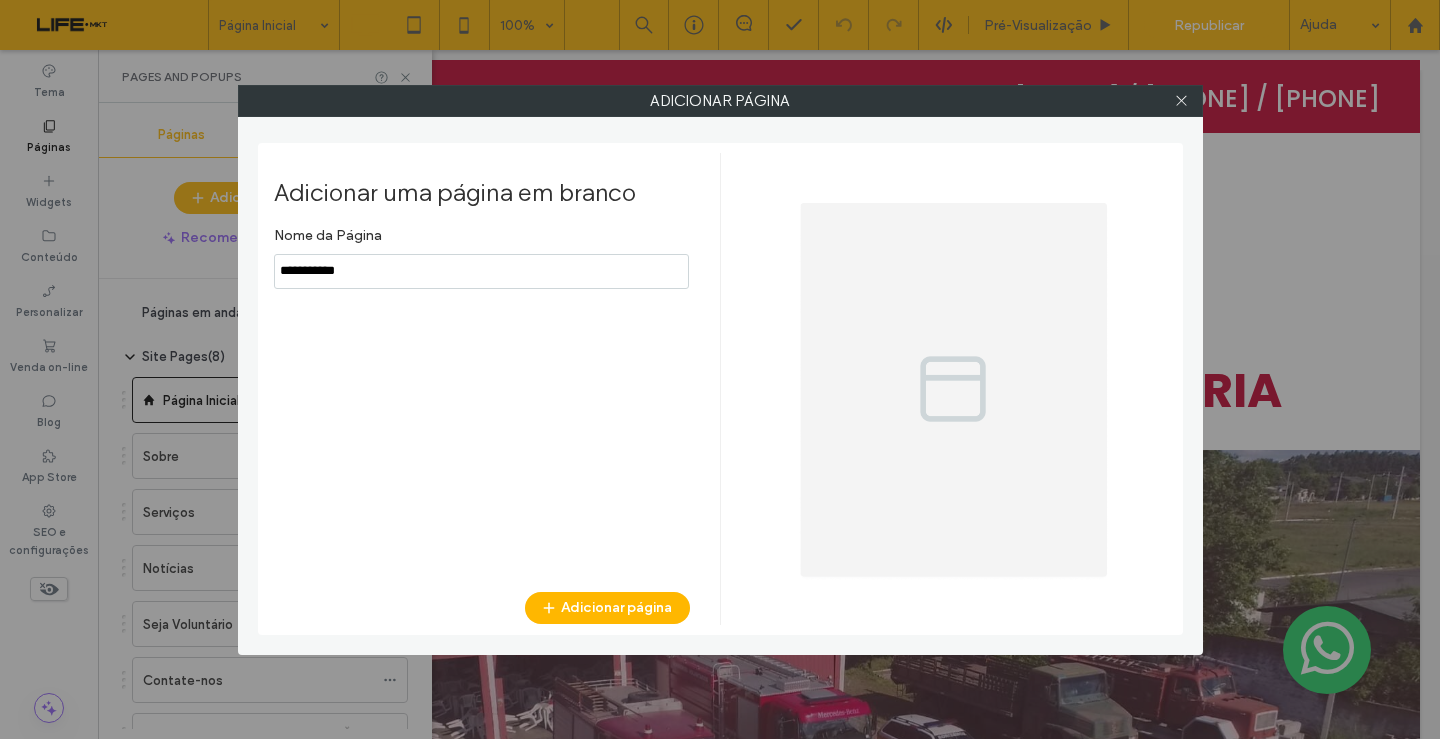 type on "**********" 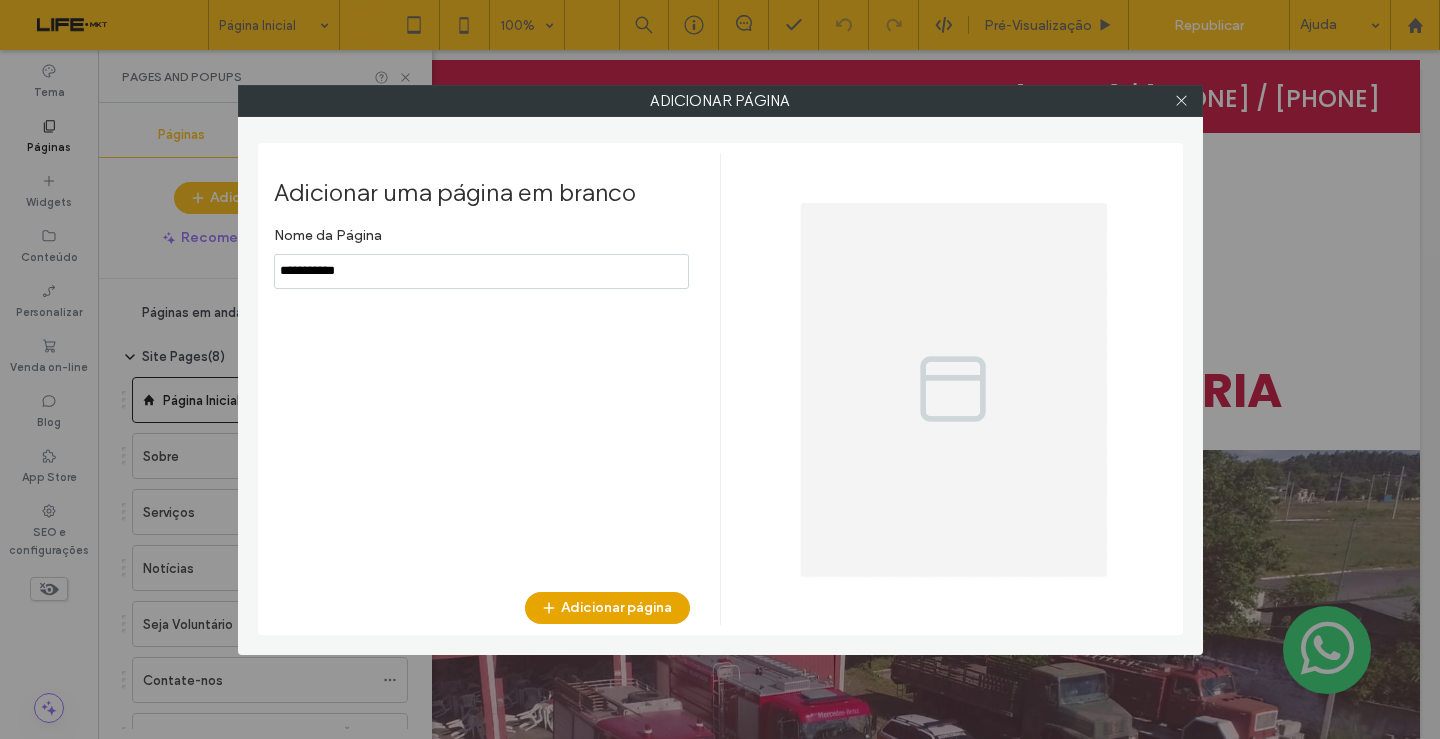 click on "Adicionar página" at bounding box center [607, 608] 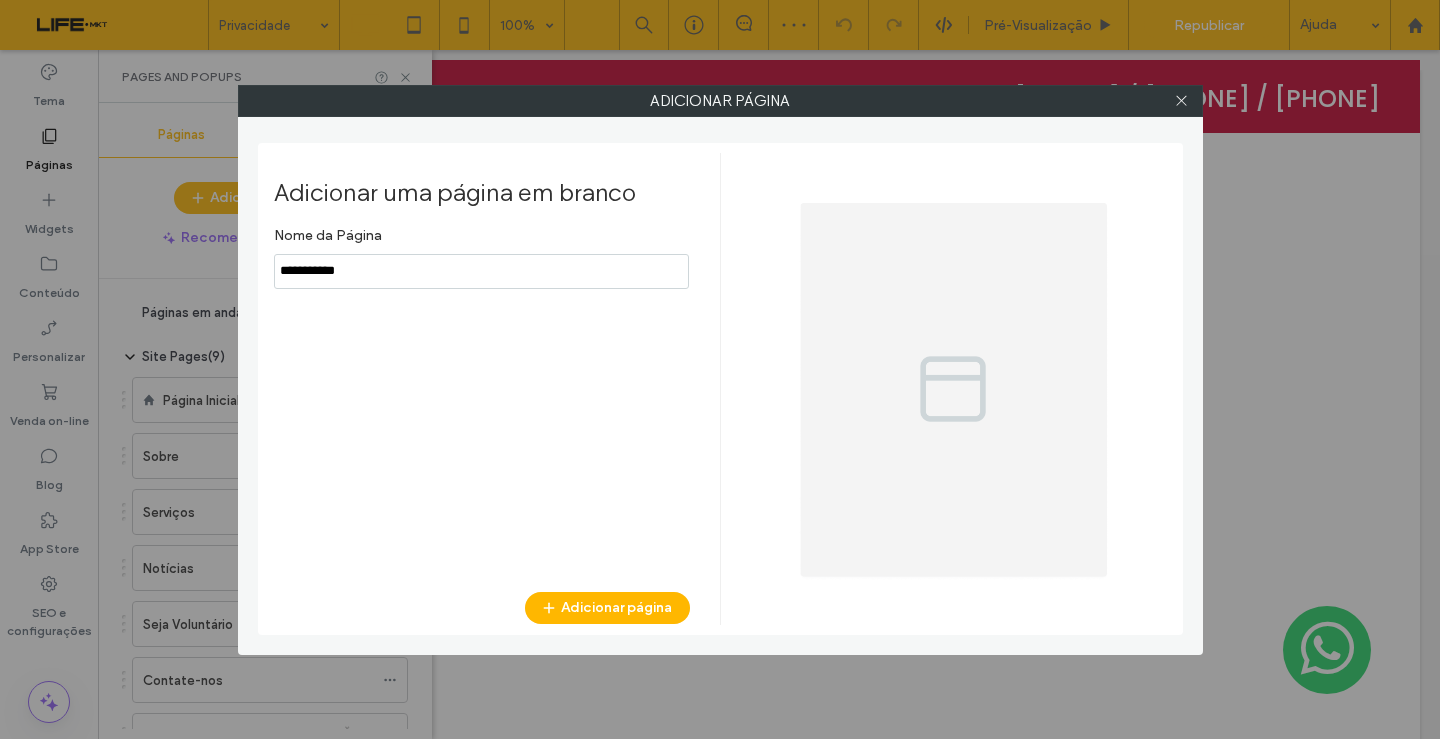 scroll, scrollTop: 0, scrollLeft: 0, axis: both 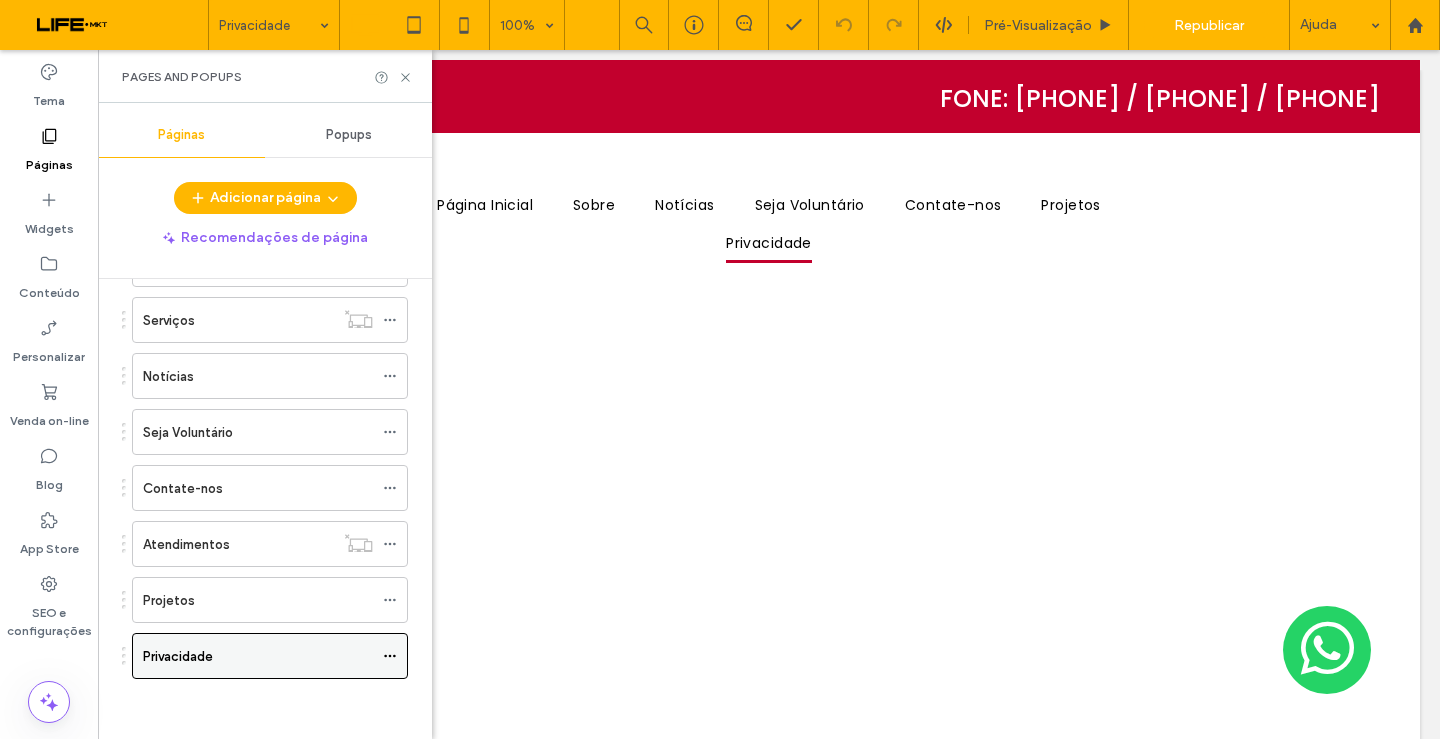 click 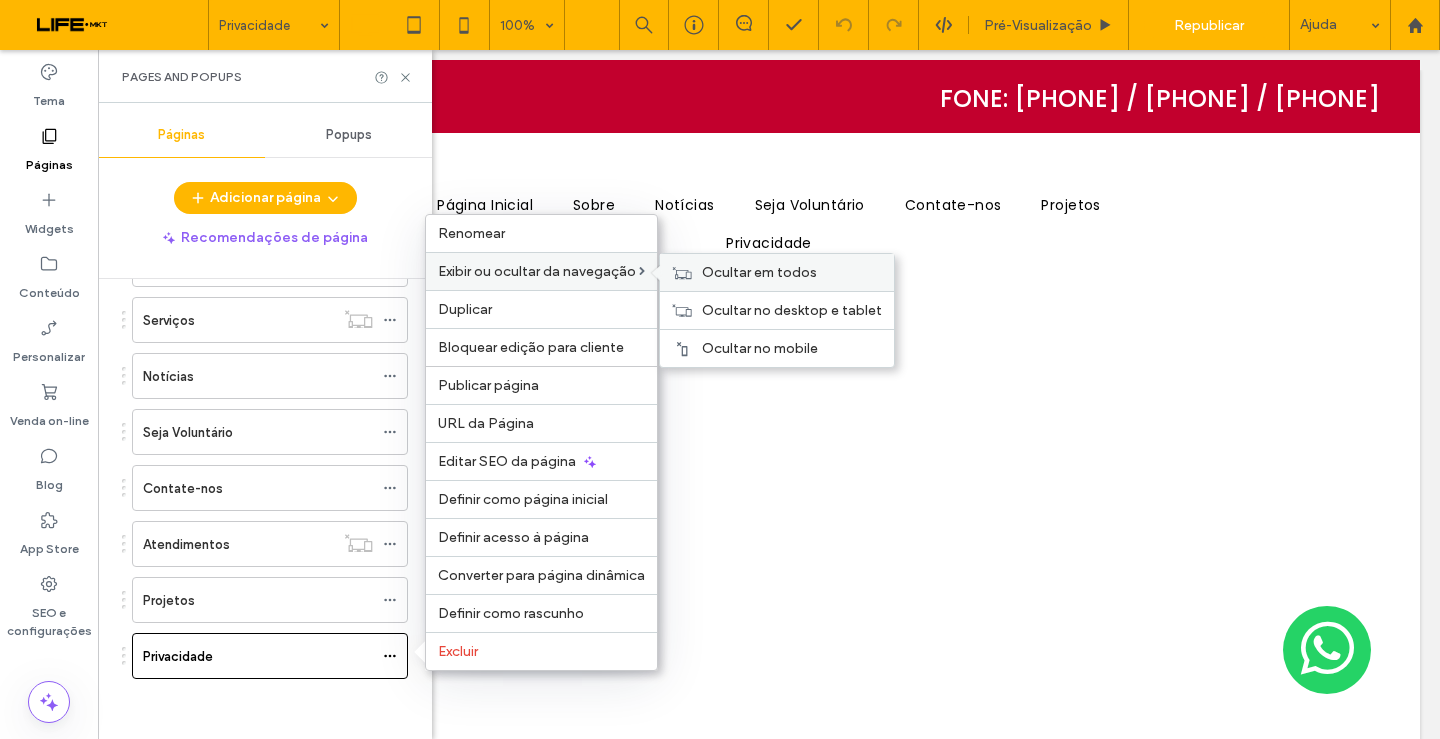 click on "Ocultar em todos" at bounding box center [759, 272] 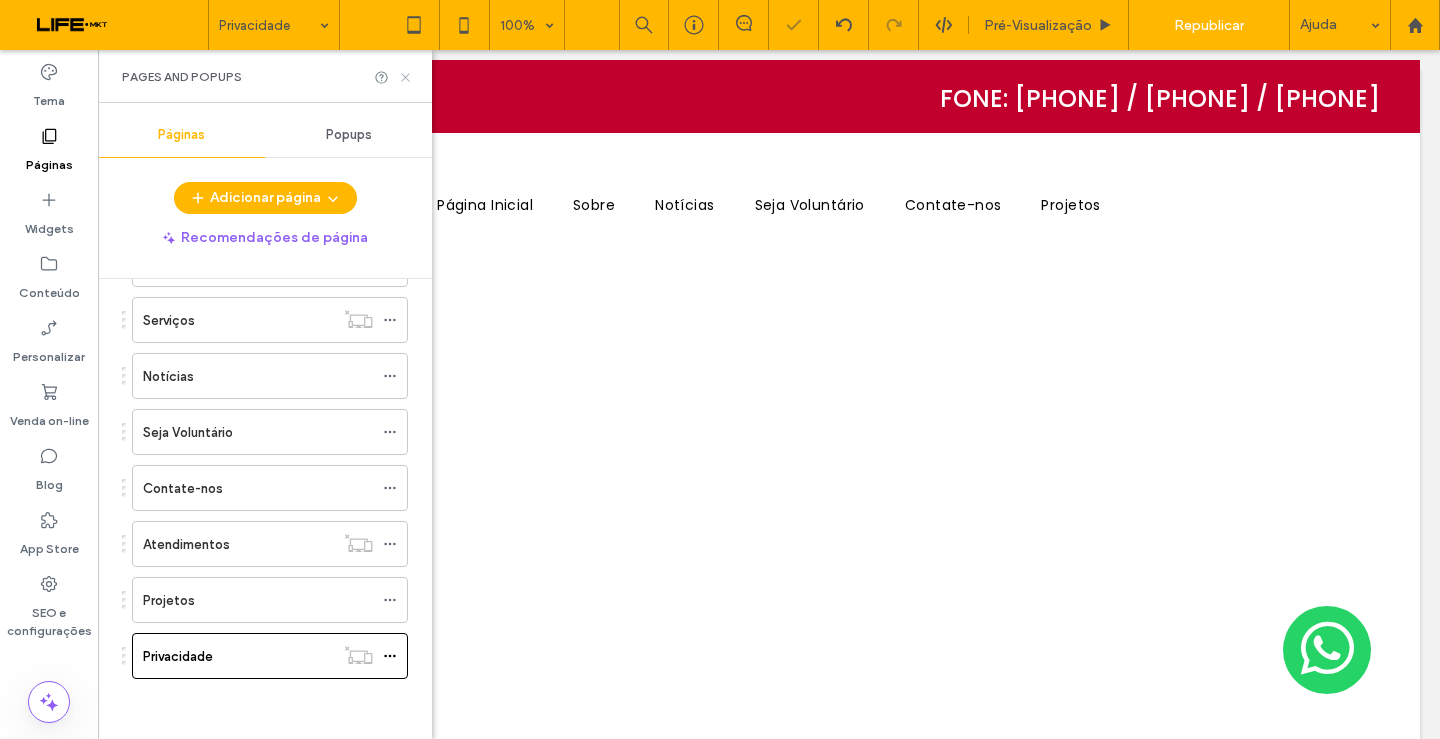 drag, startPoint x: 408, startPoint y: 76, endPoint x: 355, endPoint y: 27, distance: 72.18033 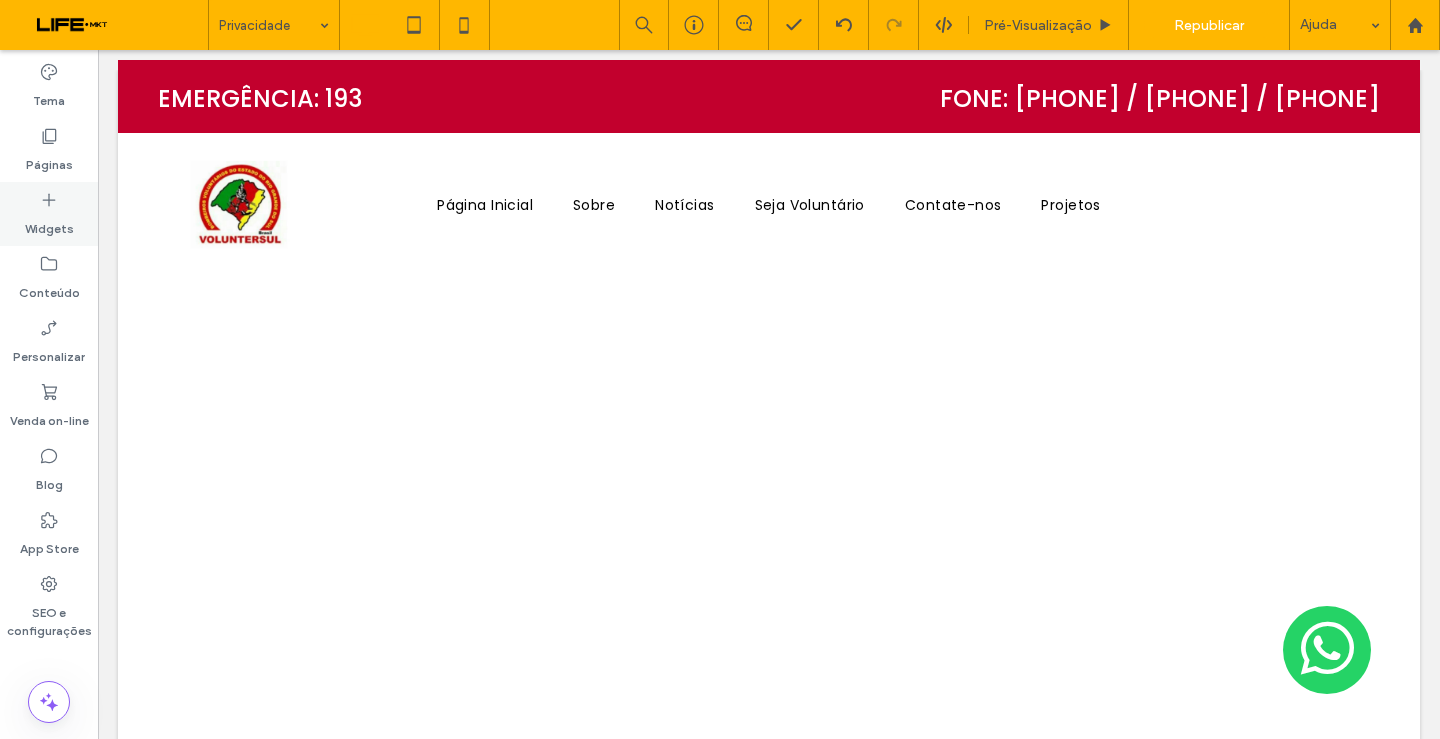 drag, startPoint x: 57, startPoint y: 209, endPoint x: 57, endPoint y: 235, distance: 26 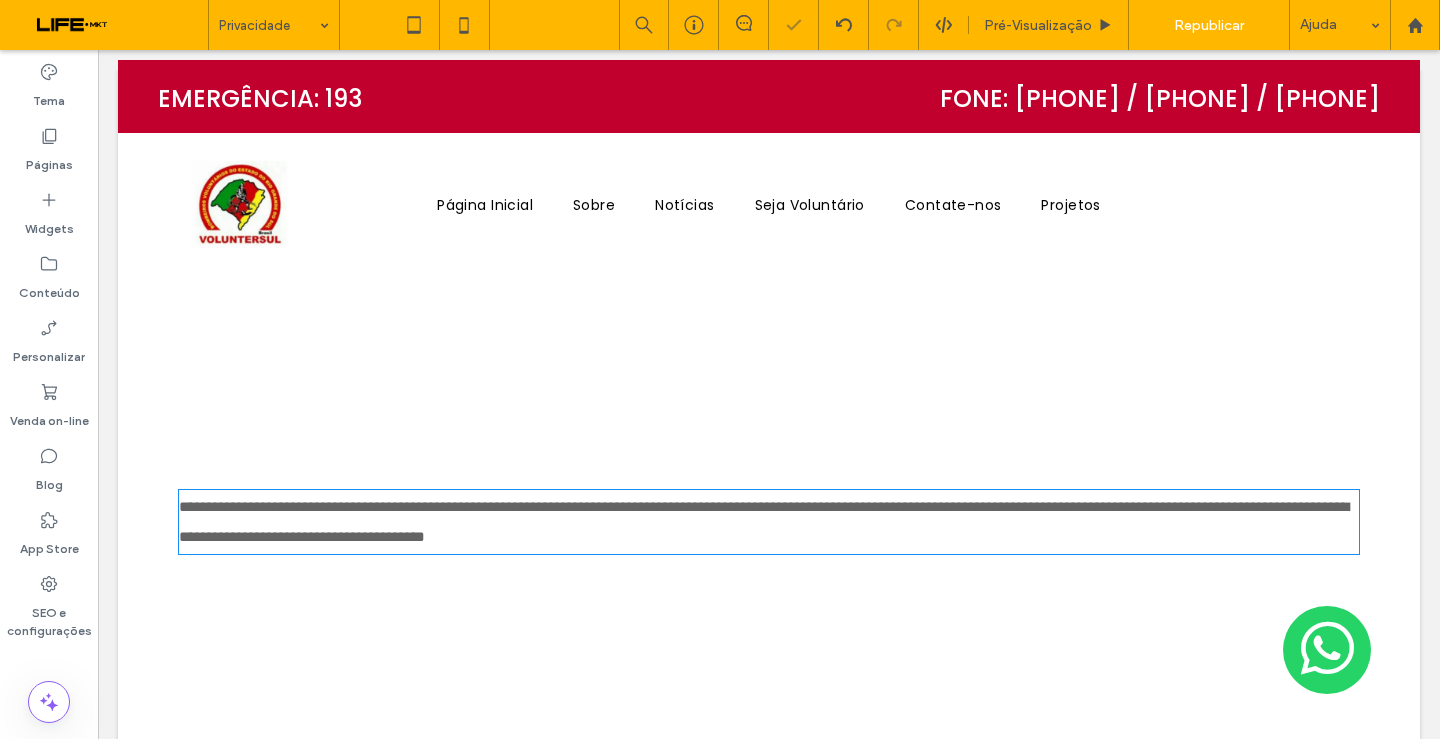 type on "*******" 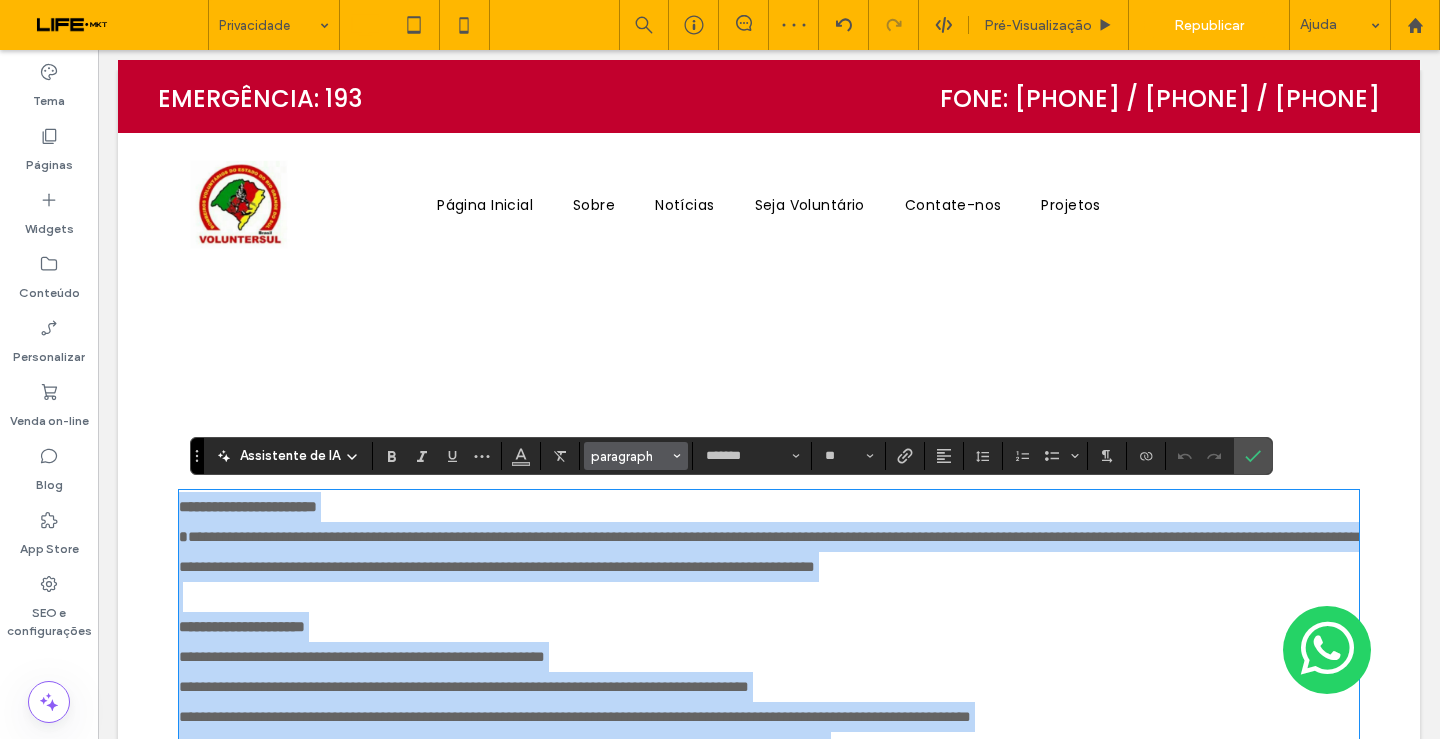 scroll, scrollTop: 0, scrollLeft: 0, axis: both 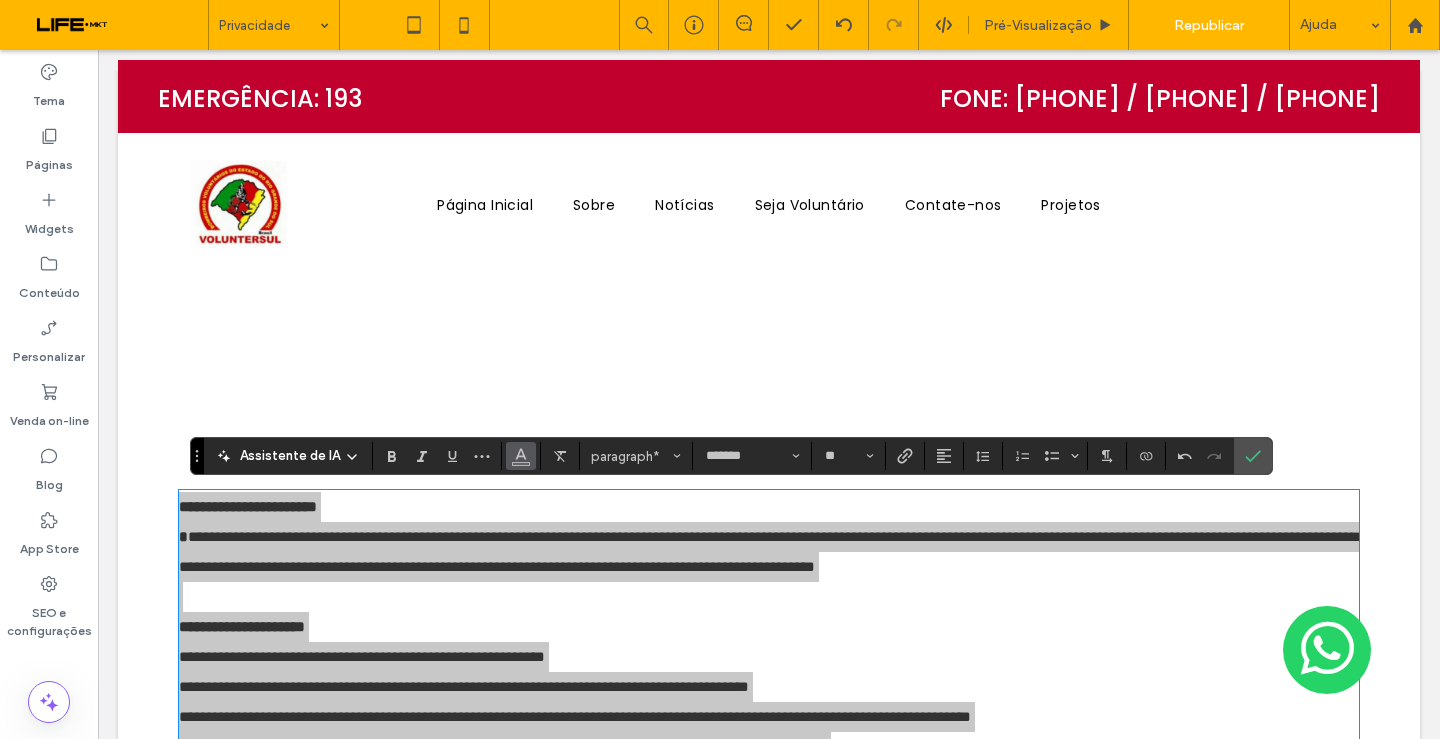 click at bounding box center (521, 456) 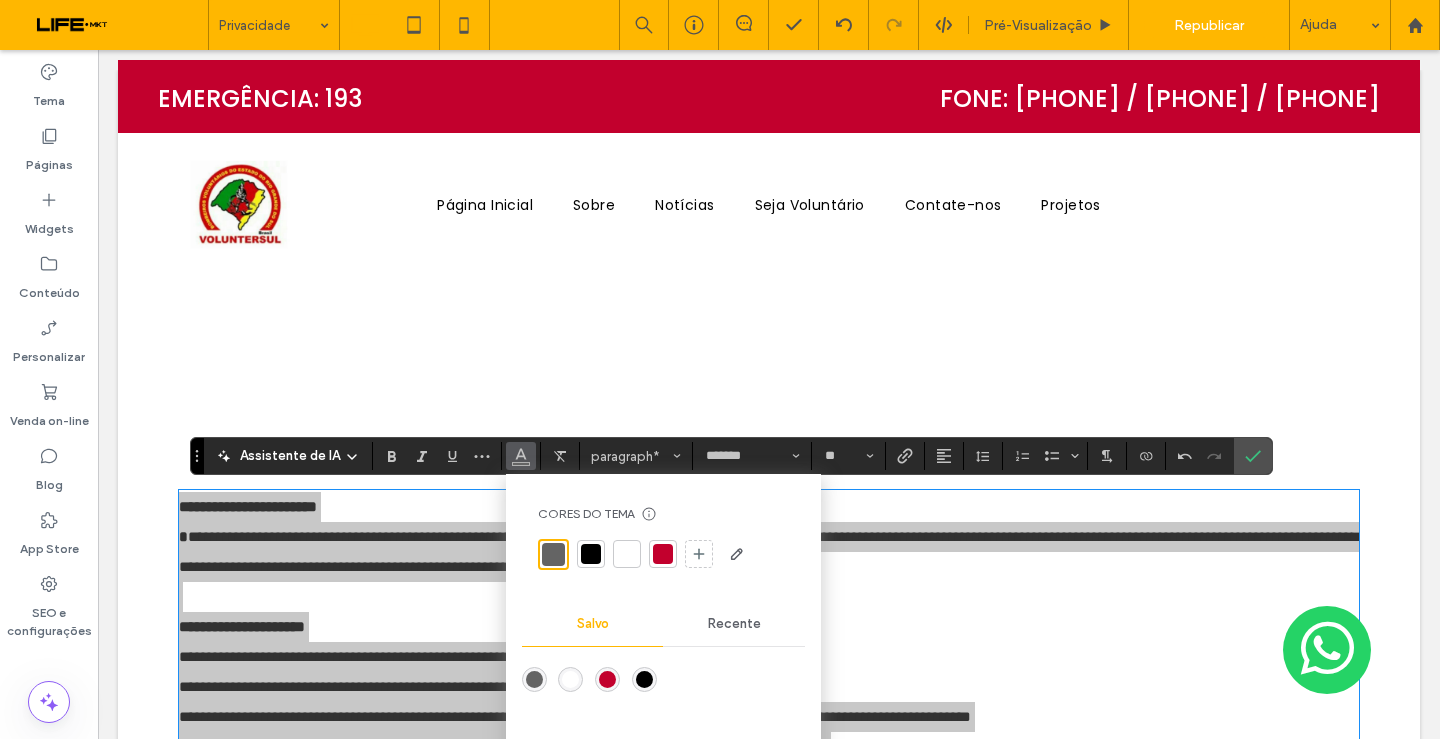 click at bounding box center (591, 554) 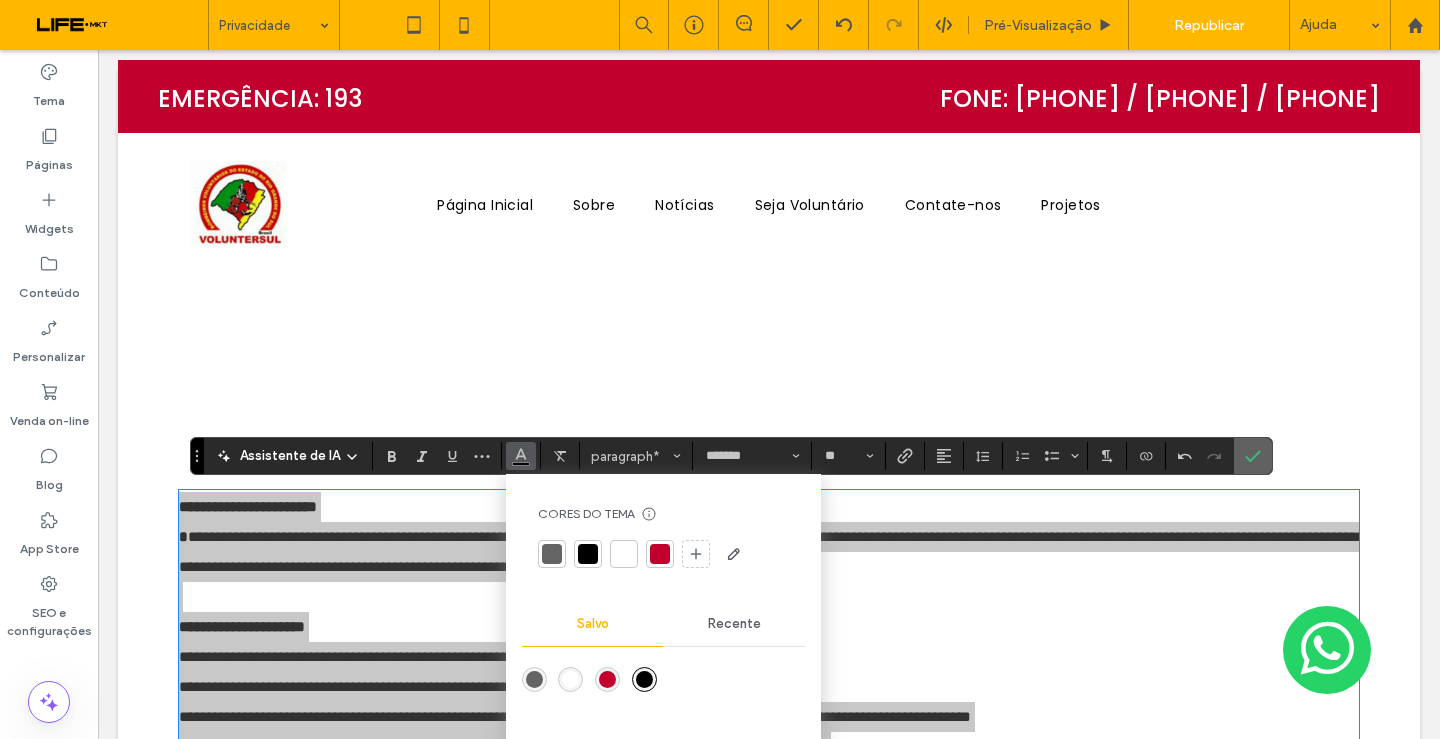 click at bounding box center (1253, 456) 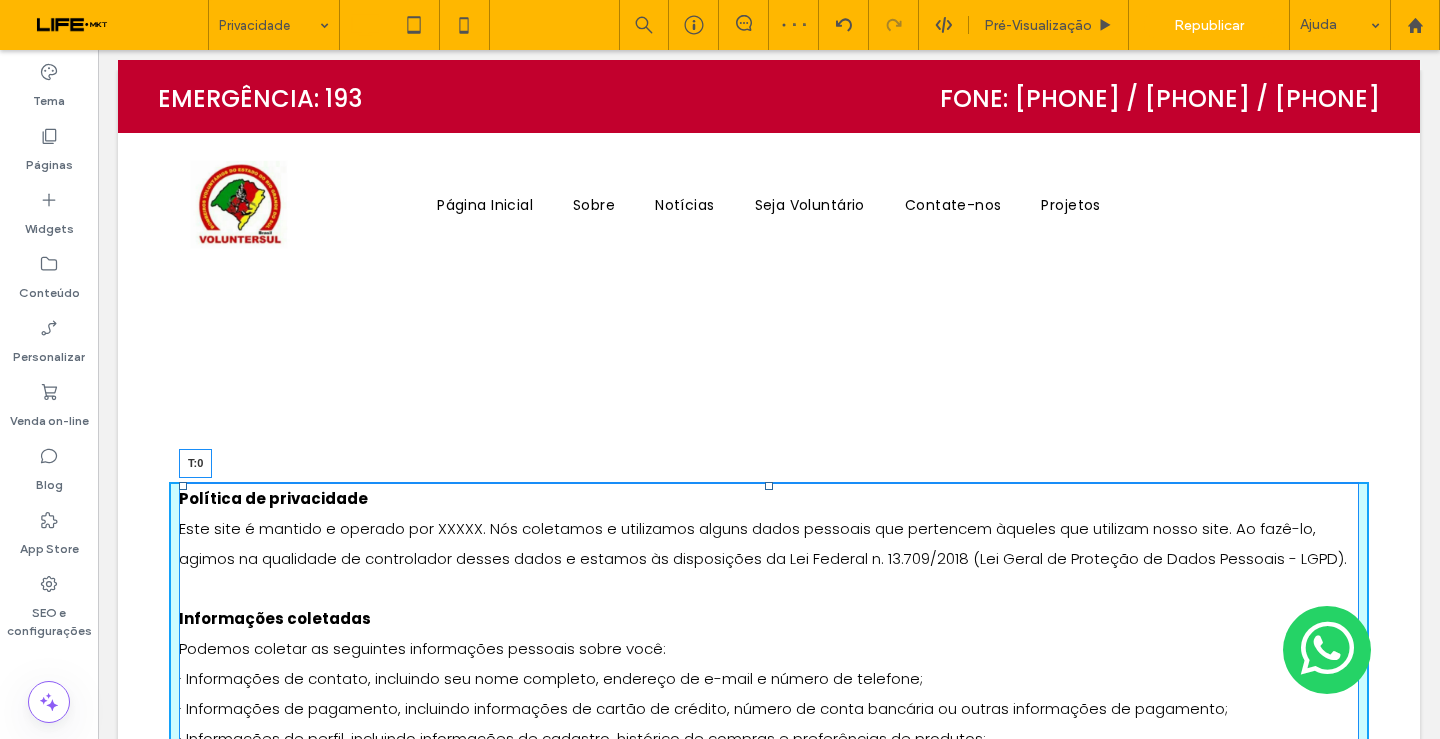 drag, startPoint x: 759, startPoint y: 495, endPoint x: 833, endPoint y: 531, distance: 82.29216 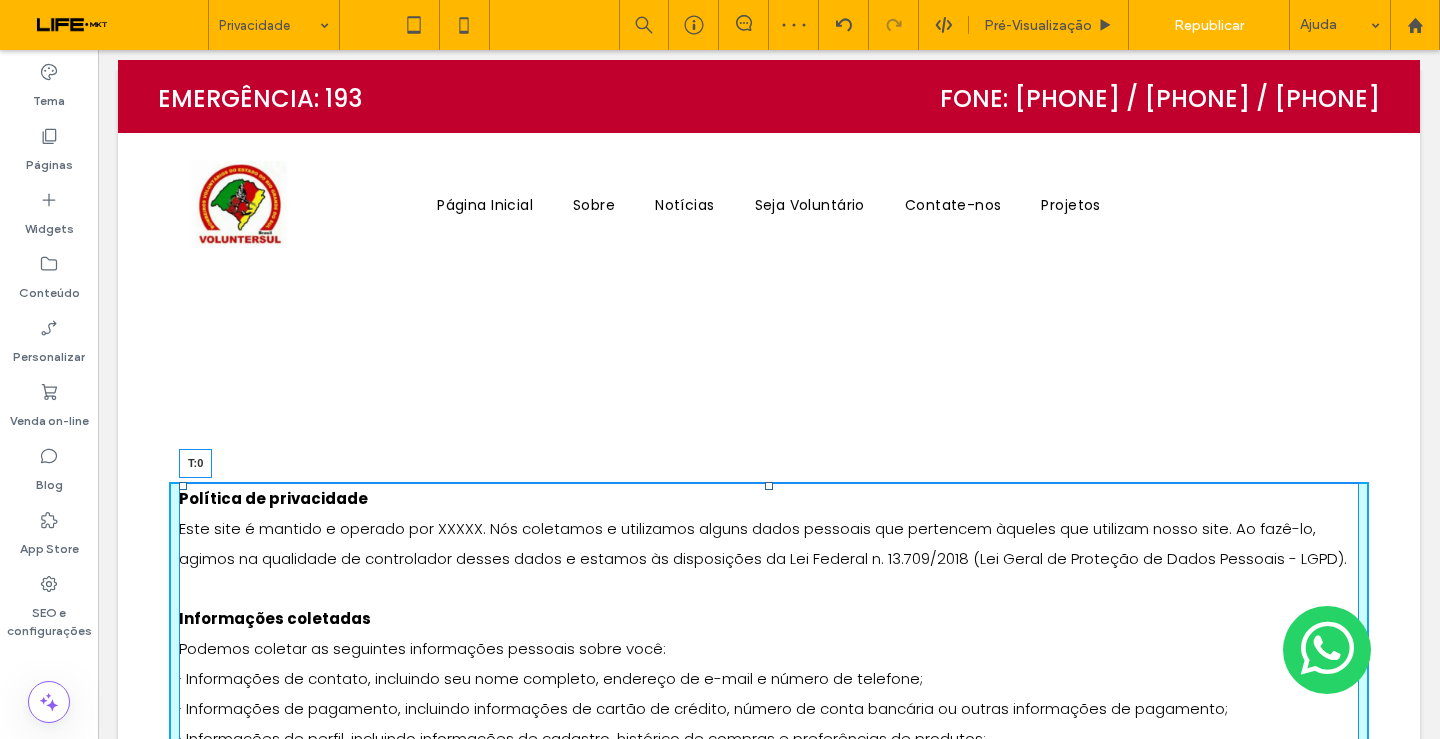click on "Política de privacidade   Este site é mantido e operado por XXXXX. Nós coletamos e utilizamos alguns dados pessoais que pertencem àqueles que utilizam nosso site. Ao fazê-lo, agimos na qualidade de controlador desses dados e estamos às disposições da Lei Federal n. 13.709/2018 (Lei Geral de Proteção de Dados Pessoais - LGPD). Informações coletadas Podemos coletar as seguintes informações pessoais sobre você: · Informações de contato, incluindo seu nome completo, endereço de e-mail e número de telefone; · Informações de pagamento, incluindo informações de cartão de crédito, número de conta bancária ou outras informações de pagamento; · Informações de perfil, incluindo informações de cadastro, histórico de compras e preferências de produtos; · Informações técnicas, incluindo endereço IP, informações de navegador e dispositivo, dados de localização e outros dados técnicos similares. Uso das informações · Personalizar sua experiência de usuário no site; Cookies" at bounding box center [769, 1579] 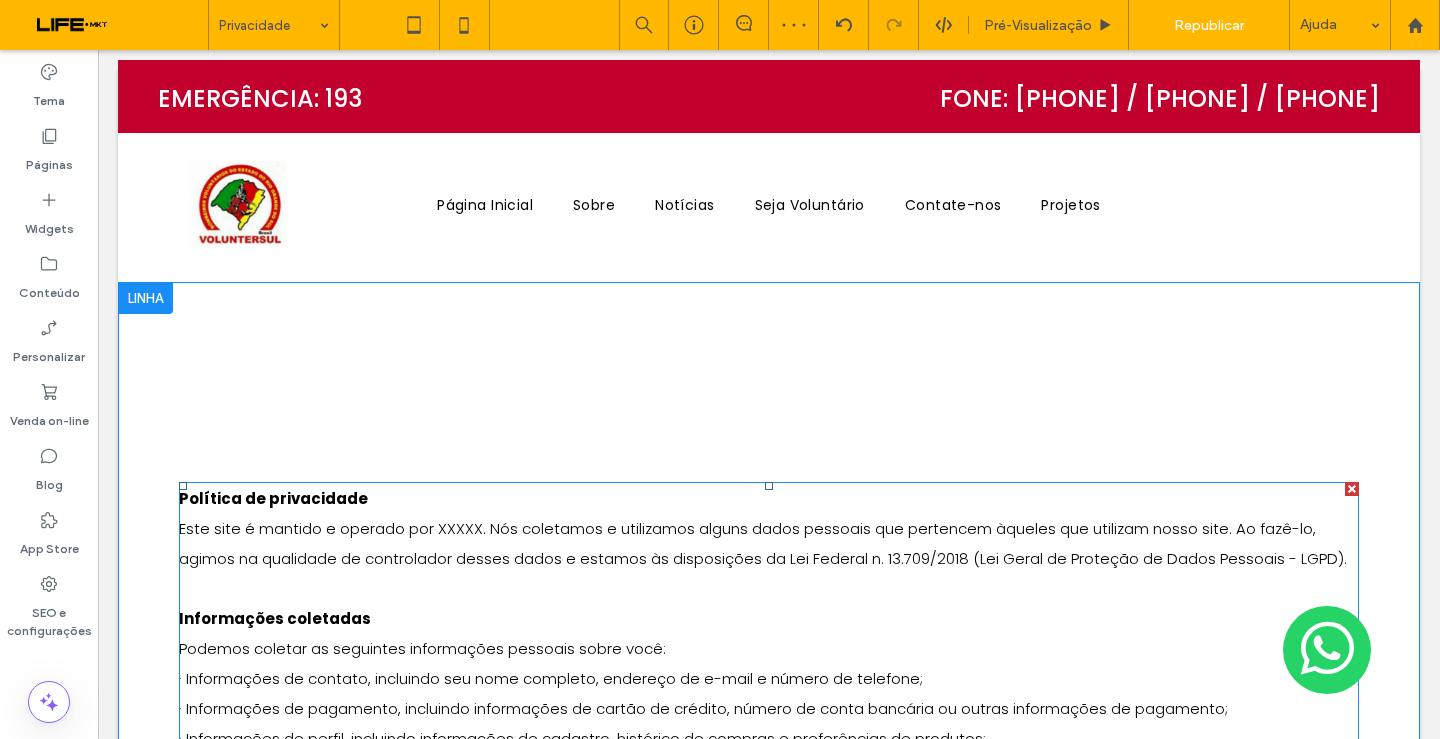 scroll, scrollTop: 200, scrollLeft: 0, axis: vertical 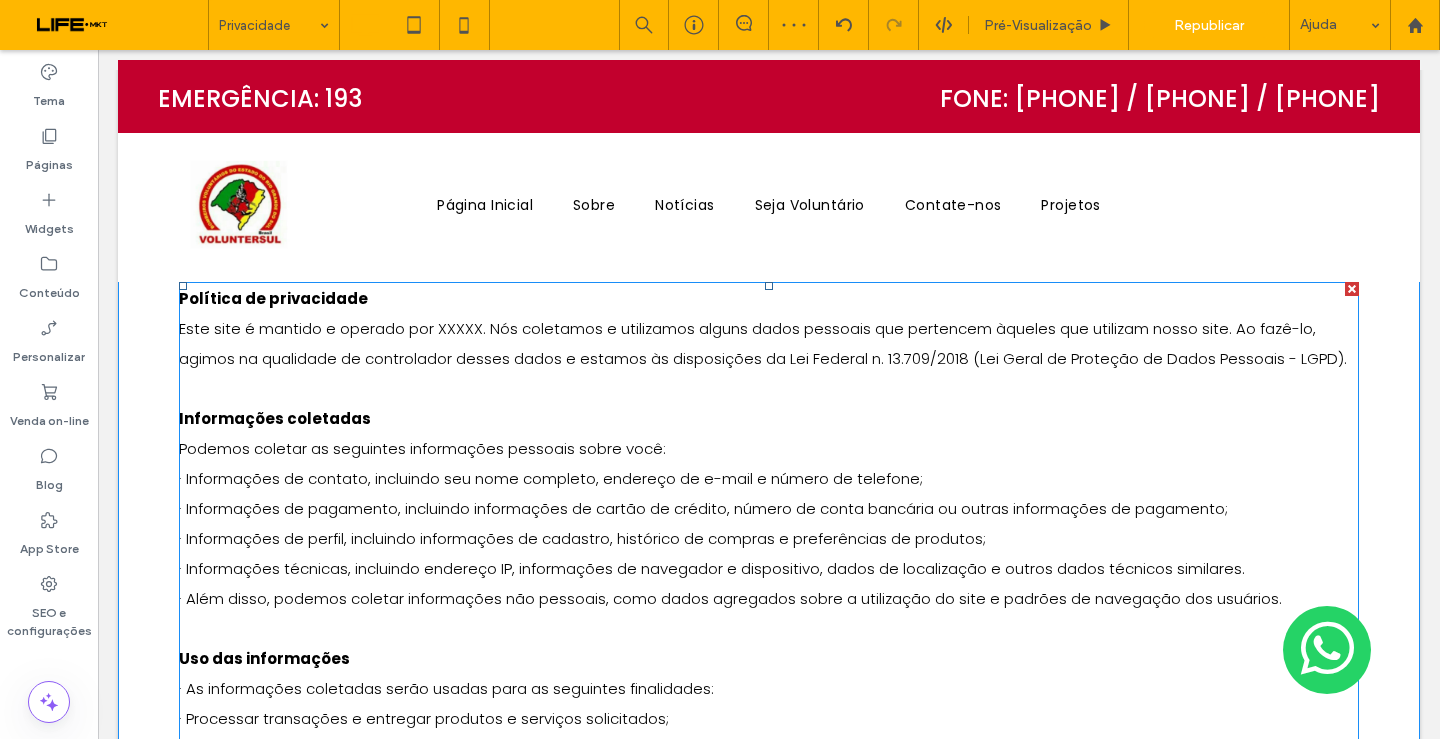 click on "Política de privacidade   Este site é mantido e operado por XXXXX. Nós coletamos e utilizamos alguns dados pessoais que pertencem àqueles que utilizam nosso site. Ao fazê-lo, agimos na qualidade de controlador desses dados e estamos às disposições da Lei Federal n. 13.709/2018 (Lei Geral de Proteção de Dados Pessoais - LGPD)." at bounding box center (769, 329) 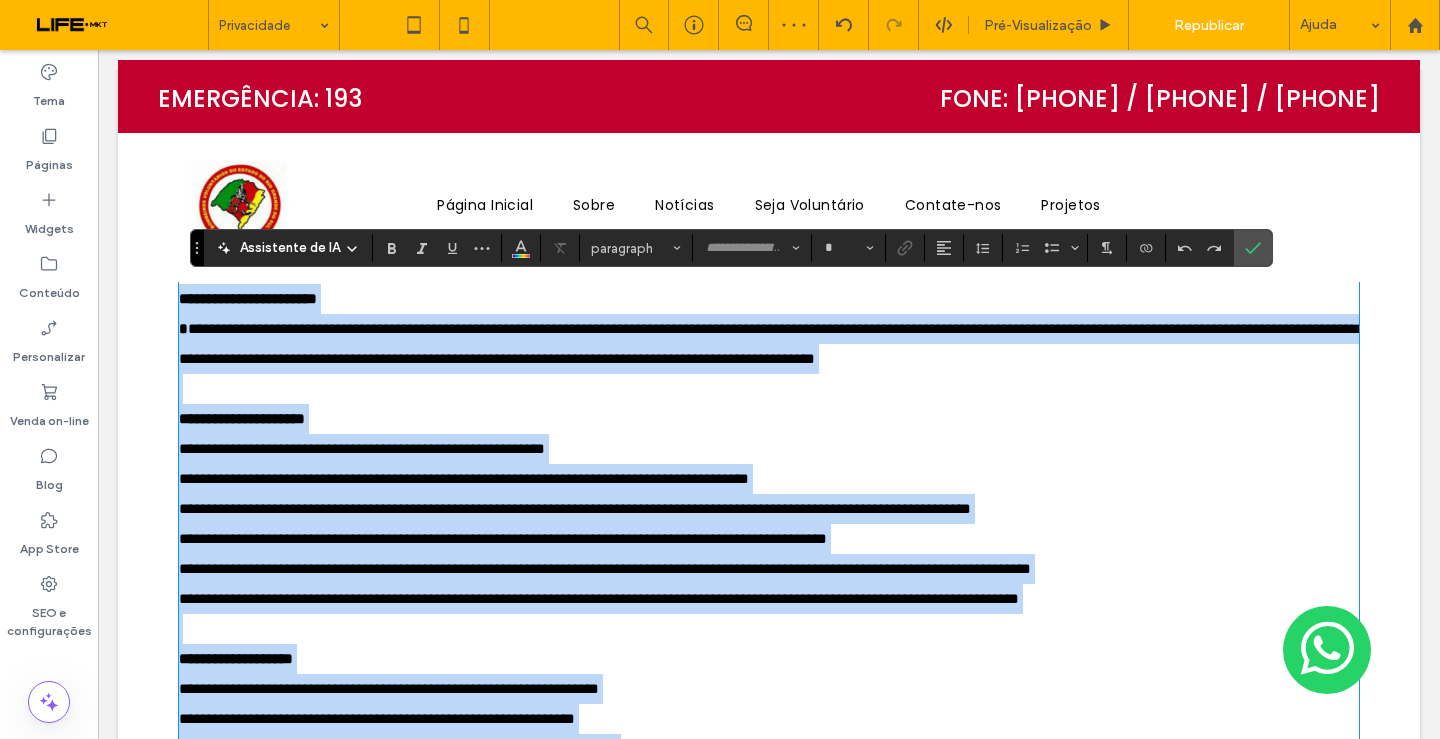 type on "*******" 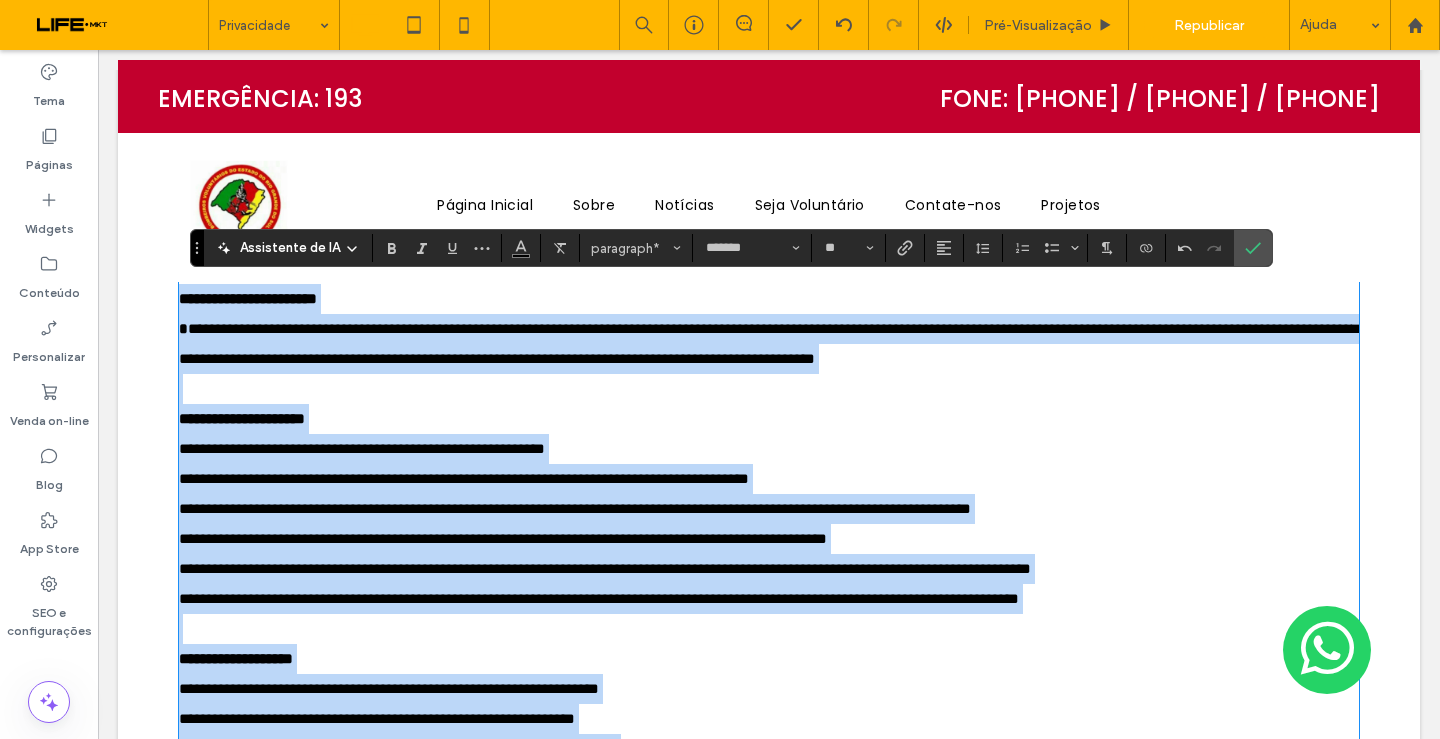 click on "**********" at bounding box center [242, 418] 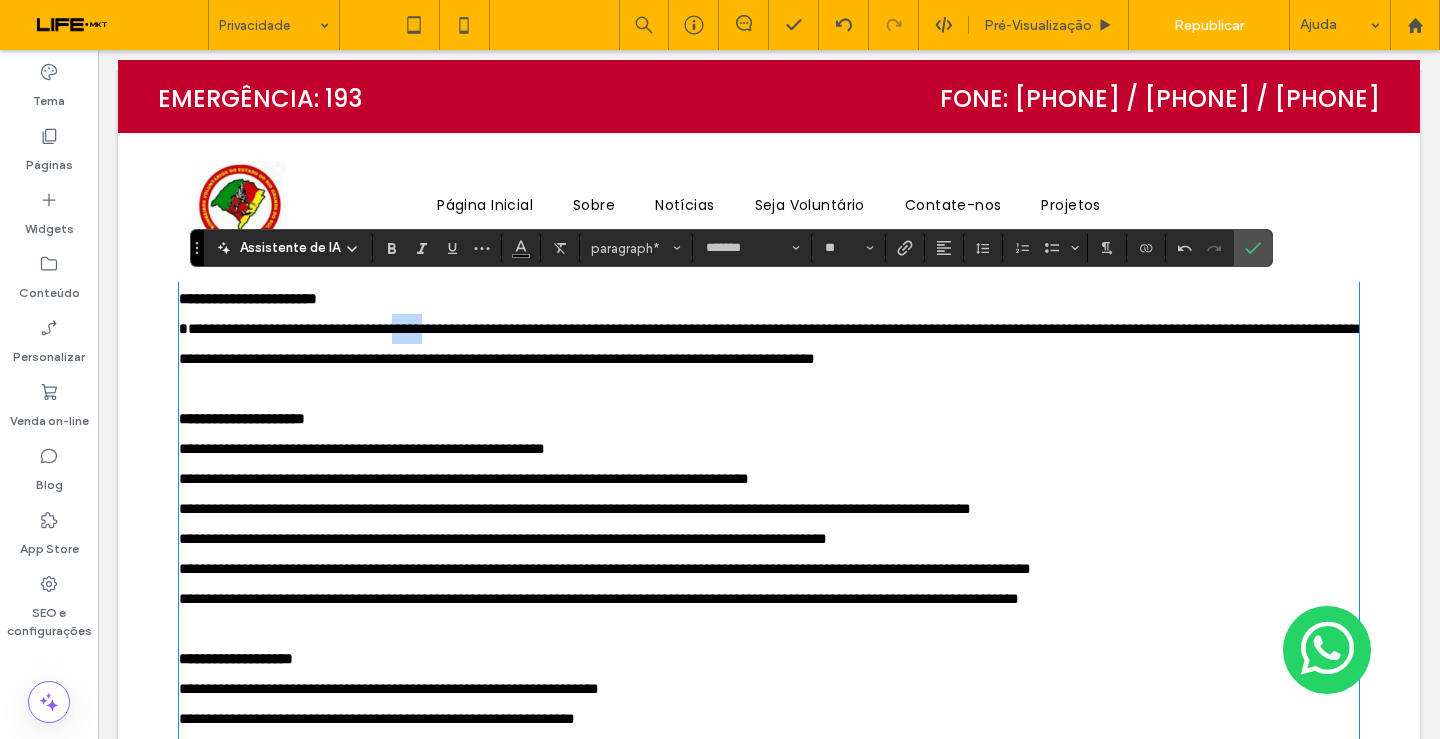 drag, startPoint x: 432, startPoint y: 330, endPoint x: 472, endPoint y: 324, distance: 40.4475 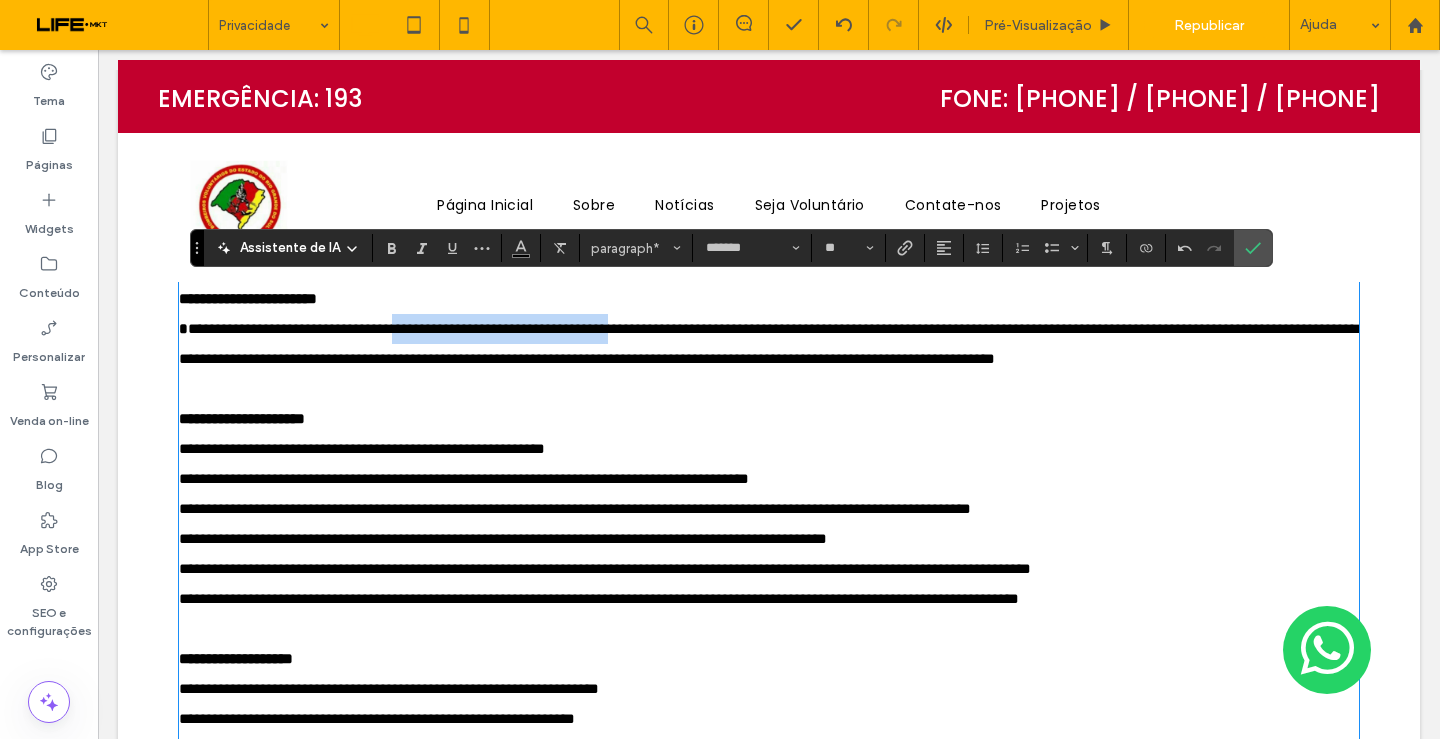 drag, startPoint x: 442, startPoint y: 325, endPoint x: 713, endPoint y: 326, distance: 271.00183 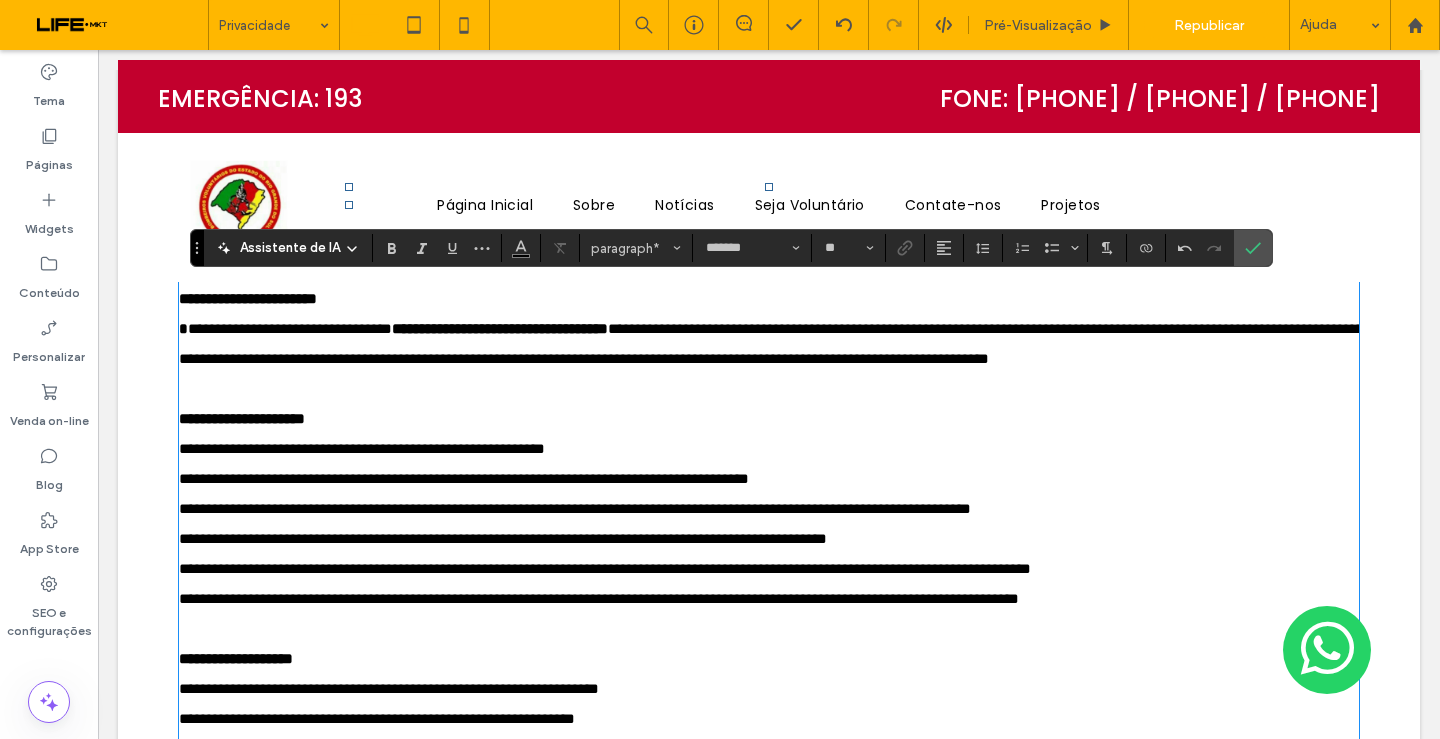 click on "**********" at bounding box center (771, 343) 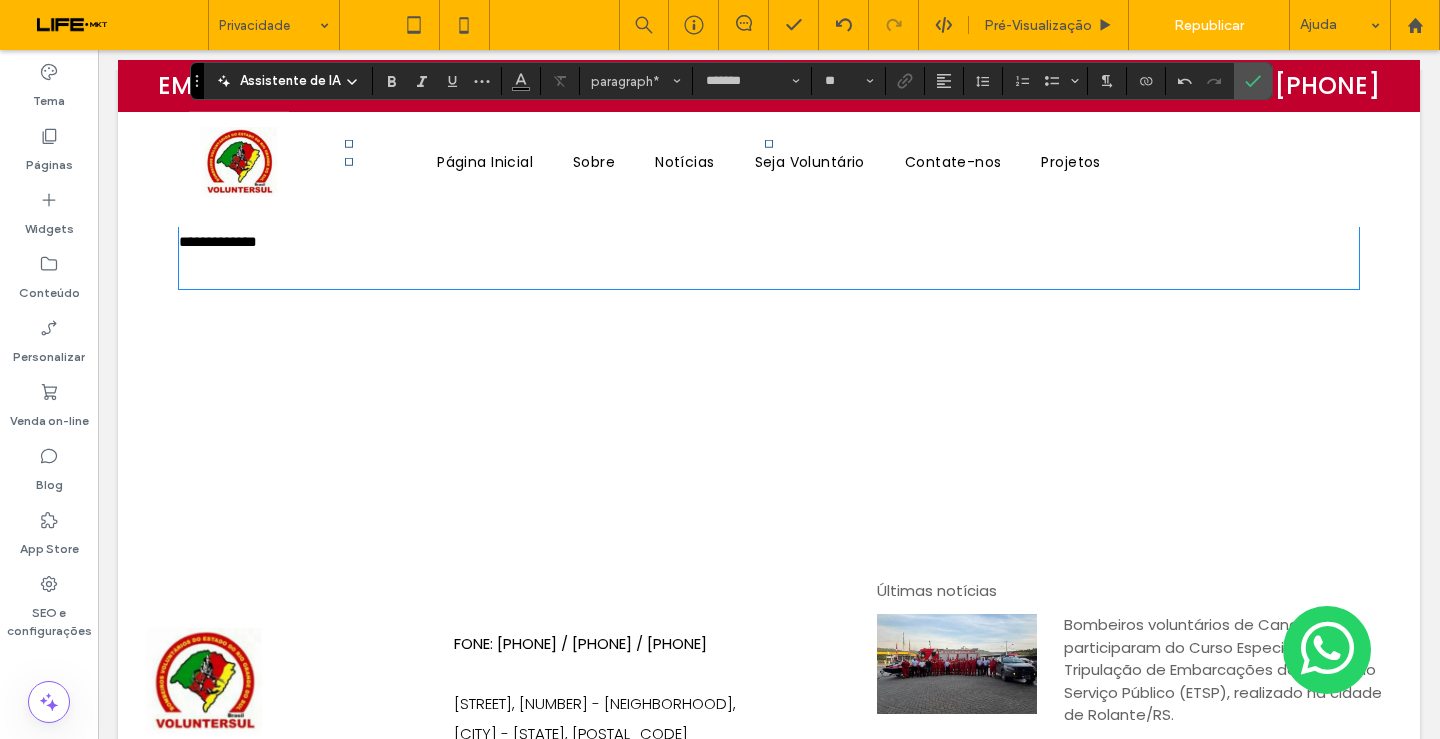scroll, scrollTop: 2100, scrollLeft: 0, axis: vertical 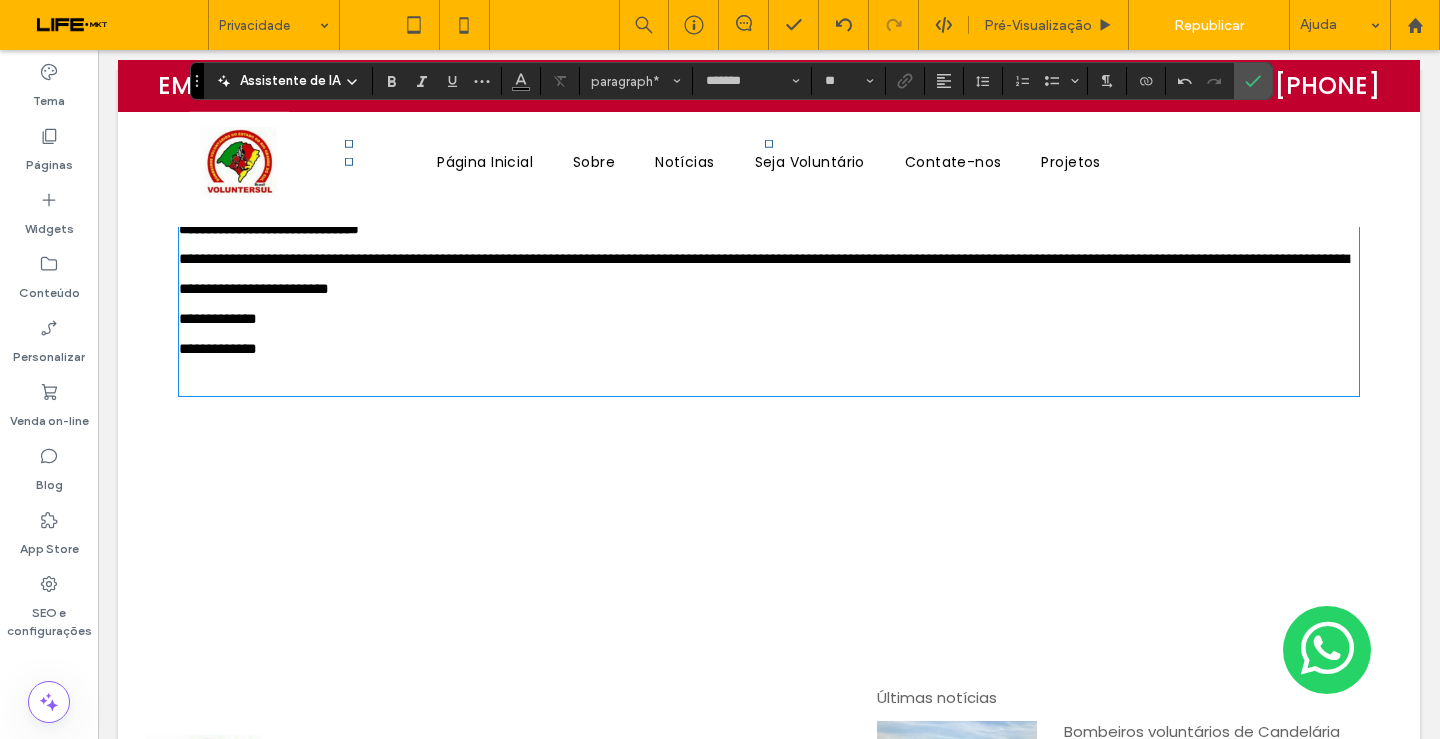 click on "**********" at bounding box center (764, 303) 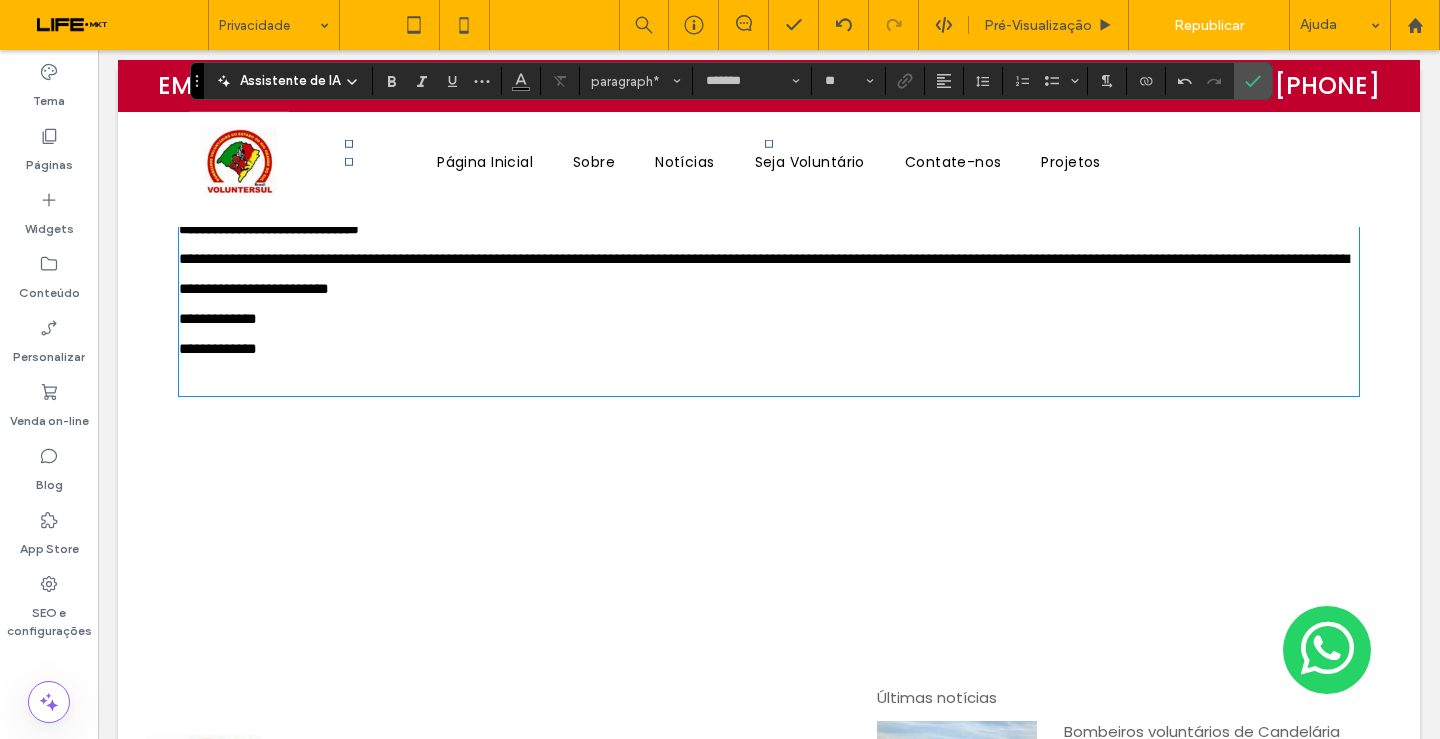 click on "**********" at bounding box center [764, 303] 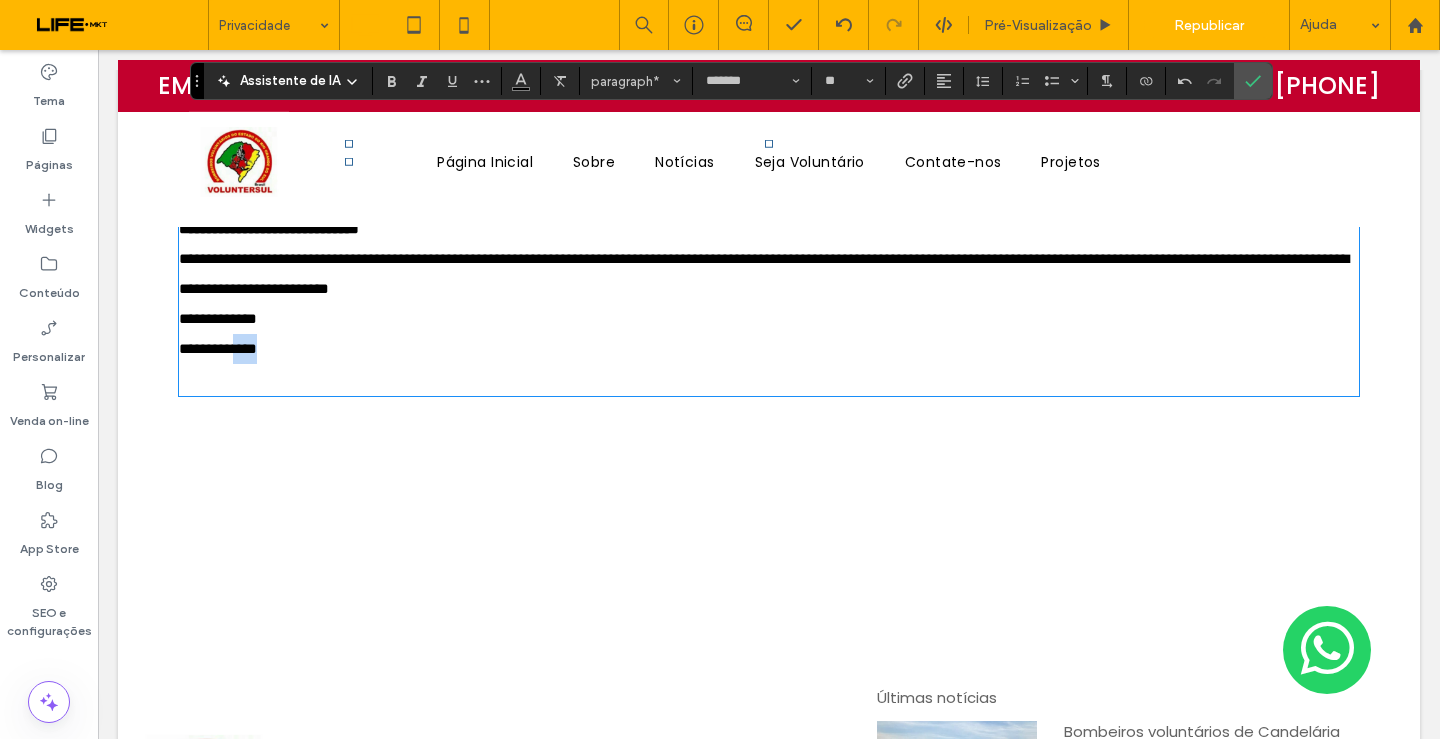 drag, startPoint x: 239, startPoint y: 563, endPoint x: 385, endPoint y: 548, distance: 146.76852 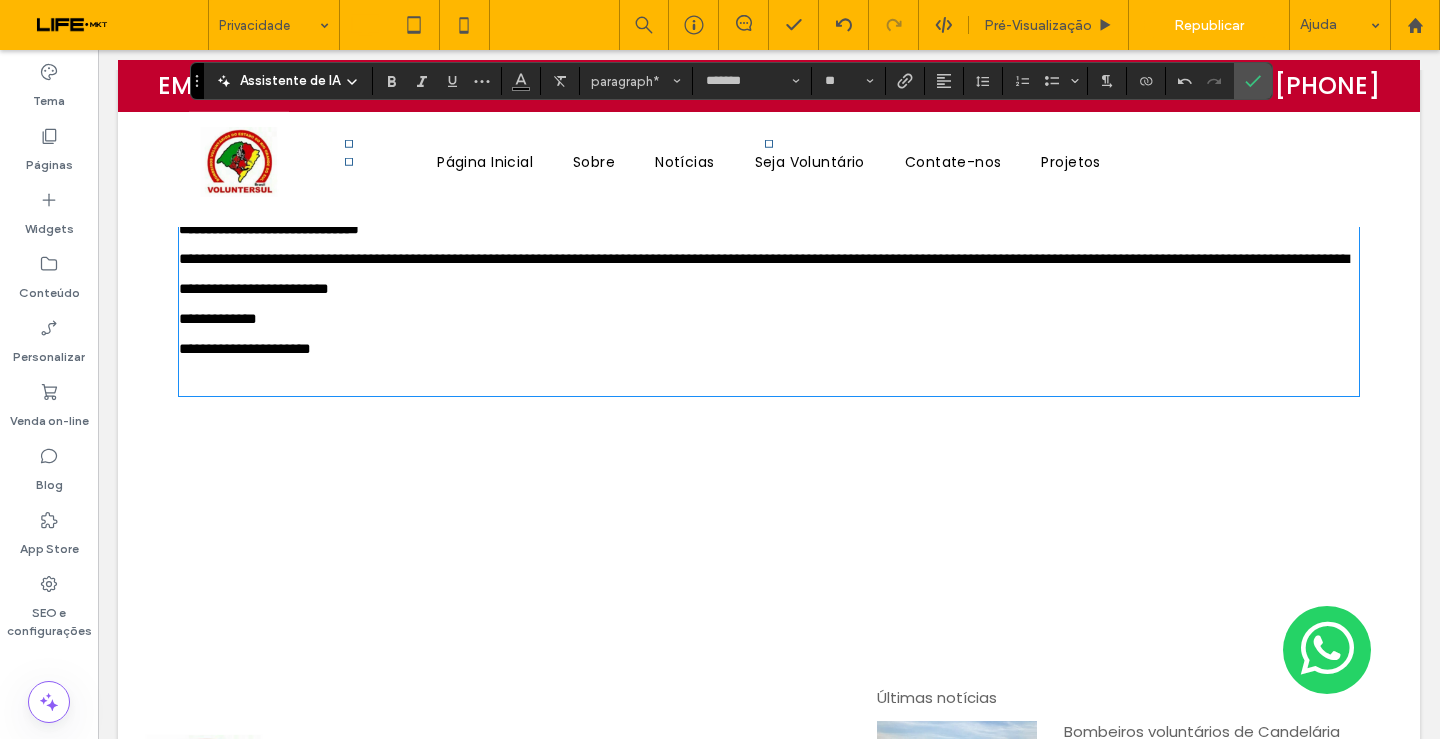 scroll, scrollTop: 0, scrollLeft: 0, axis: both 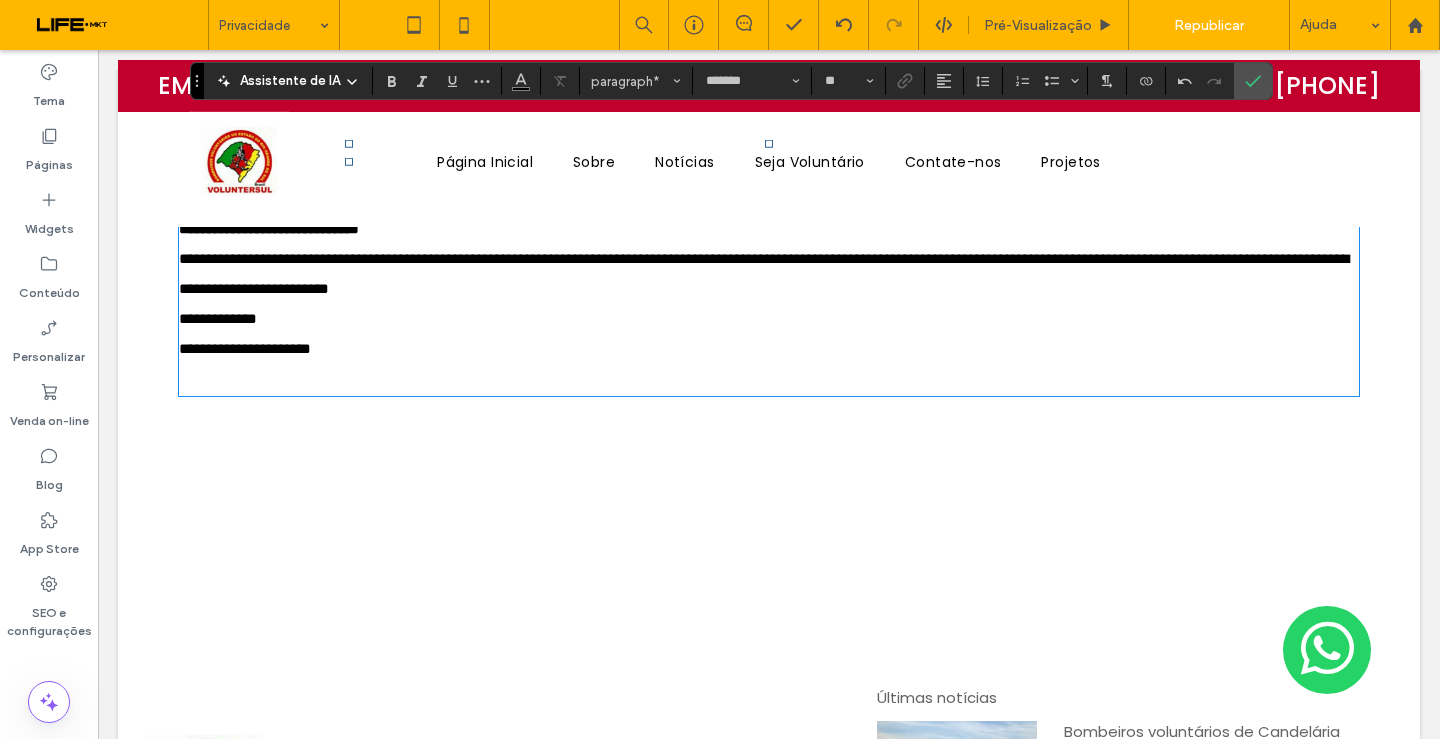 drag, startPoint x: 248, startPoint y: 561, endPoint x: 406, endPoint y: 544, distance: 158.91193 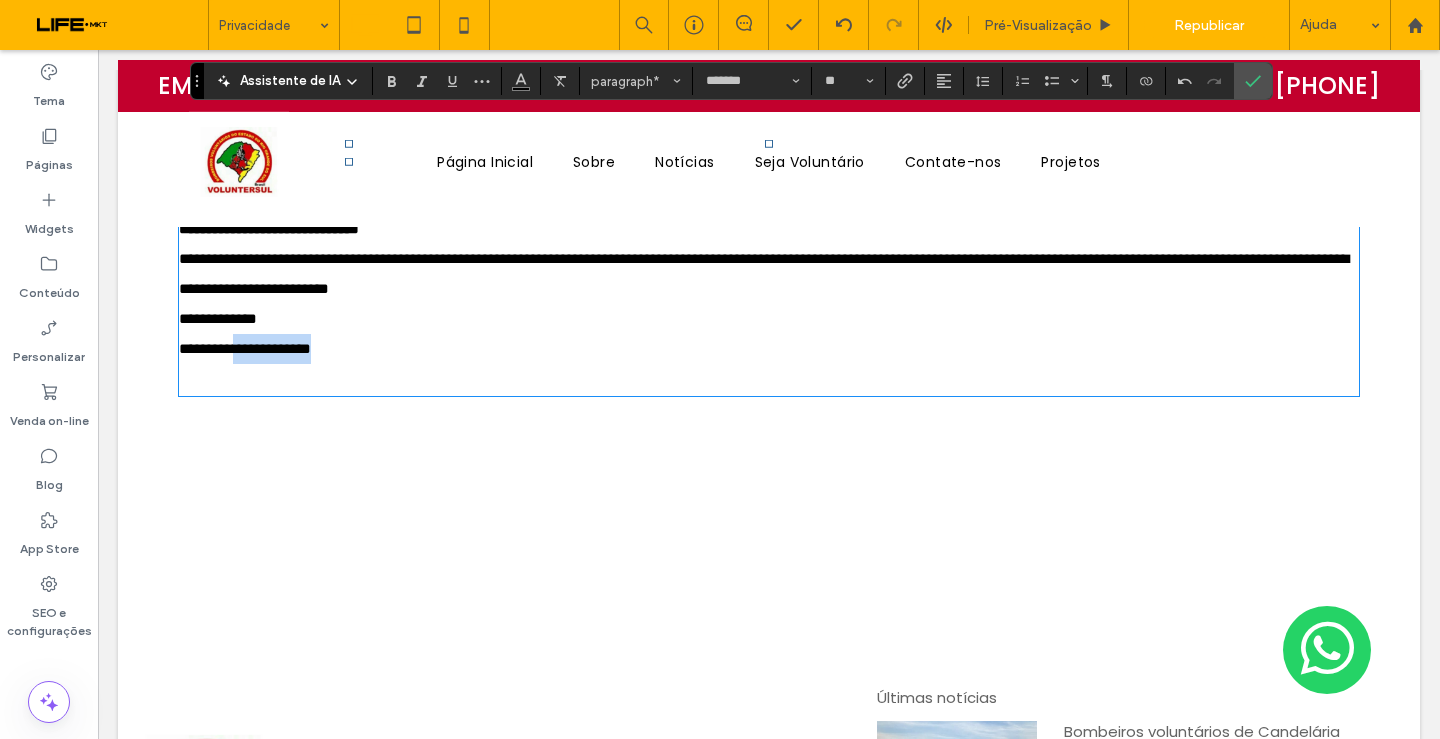 drag, startPoint x: 352, startPoint y: 564, endPoint x: 239, endPoint y: 564, distance: 113 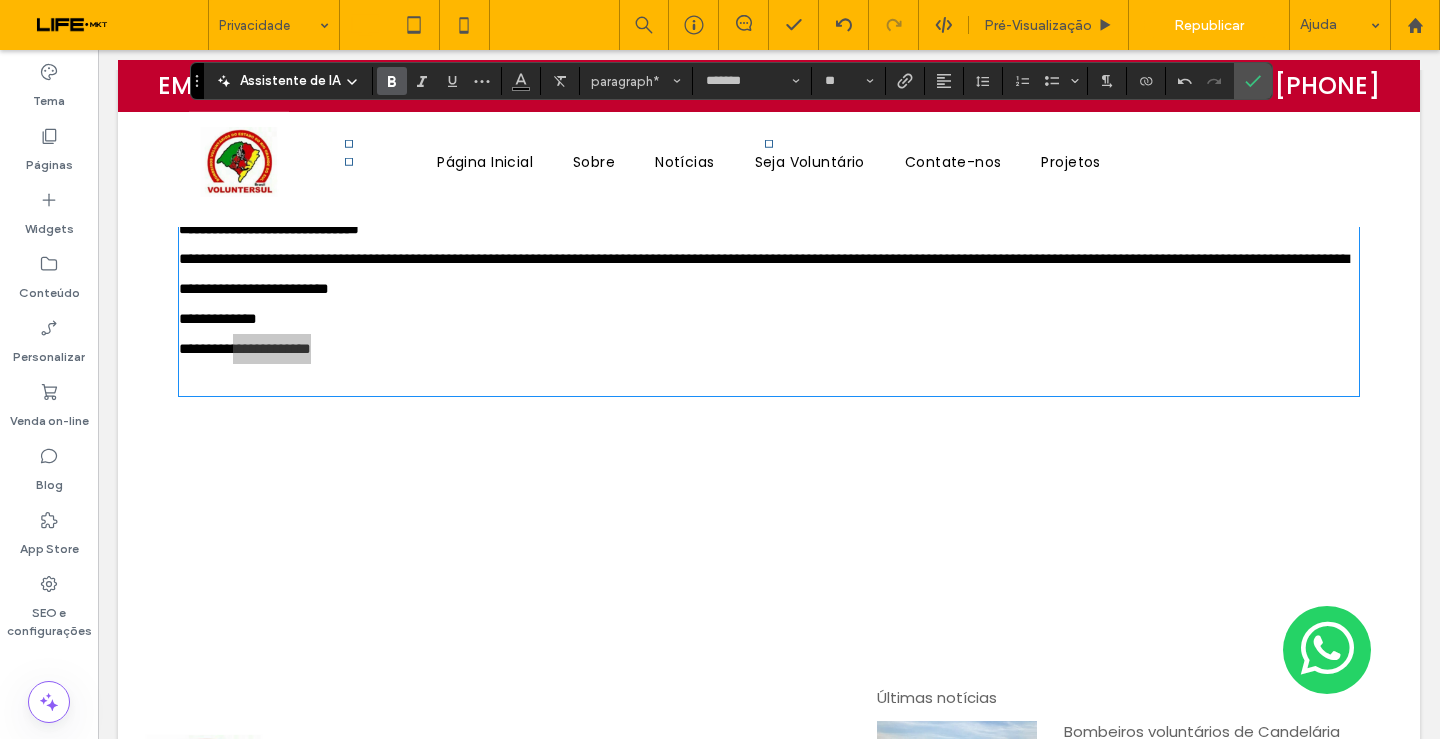 click 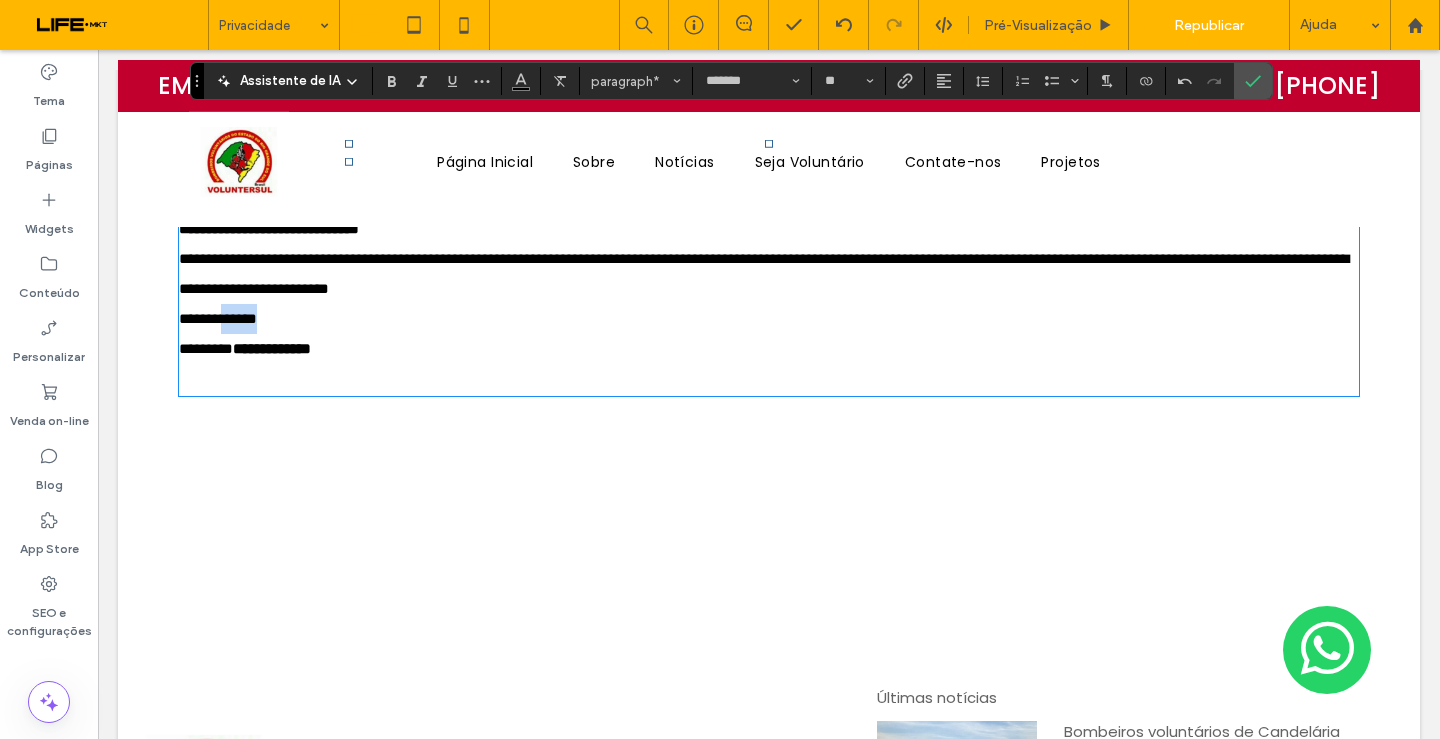 drag, startPoint x: 221, startPoint y: 526, endPoint x: 325, endPoint y: 526, distance: 104 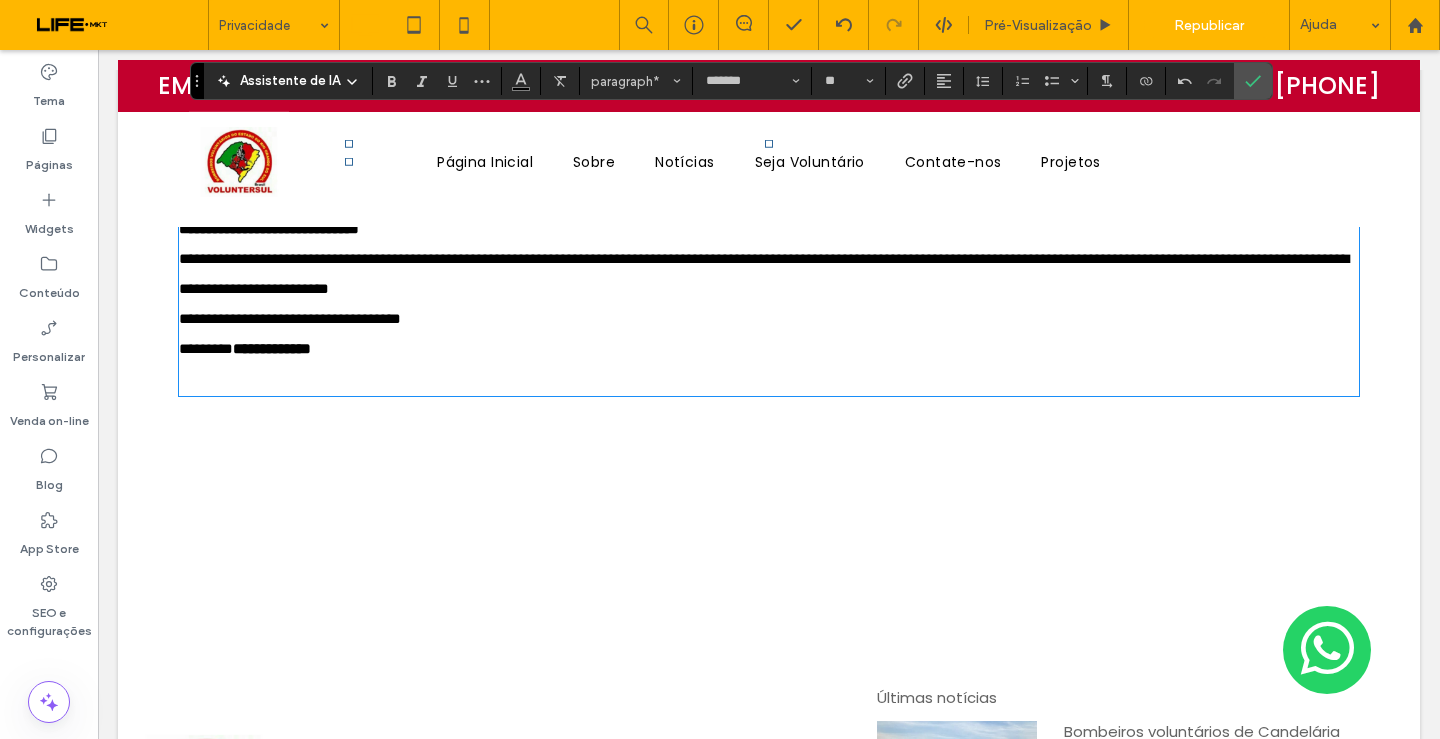 scroll, scrollTop: 1200, scrollLeft: 0, axis: vertical 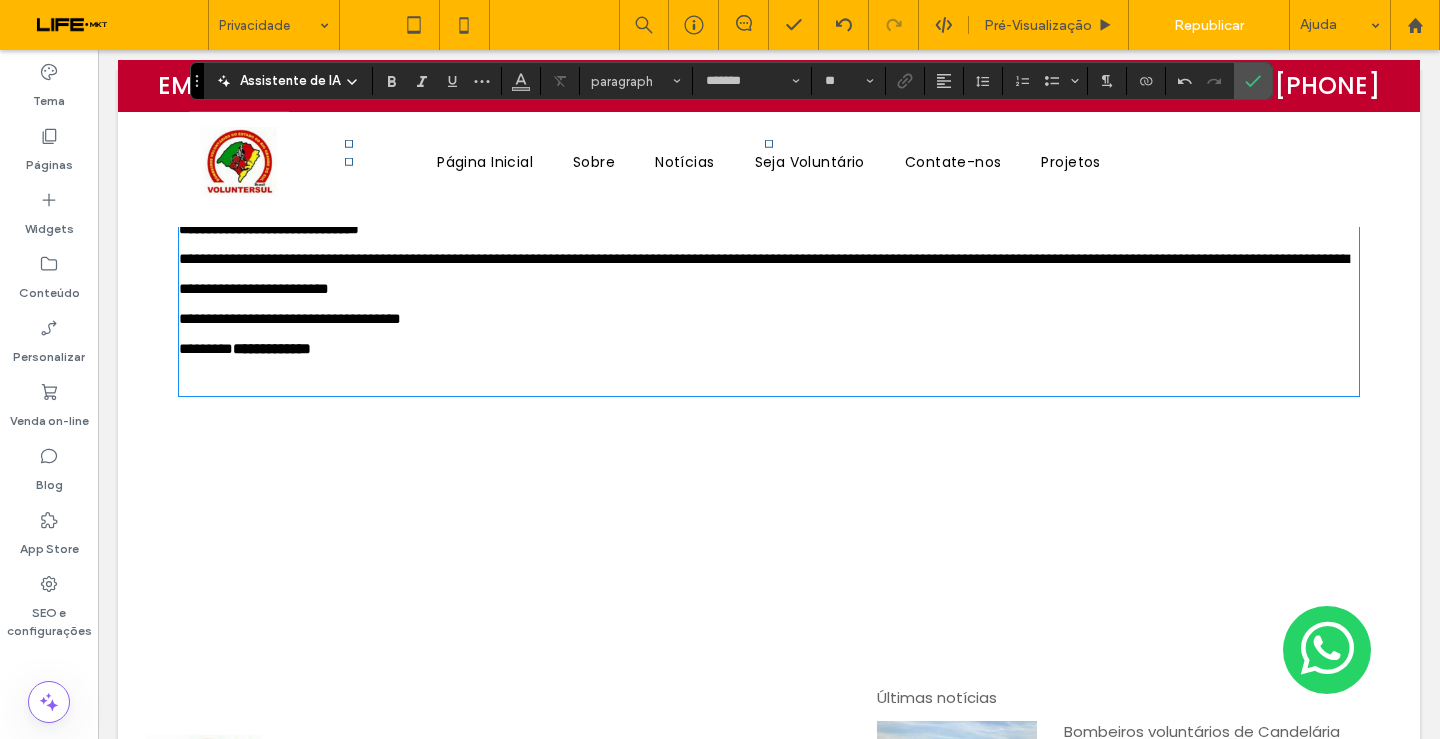 click on "**********" at bounding box center (769, 274) 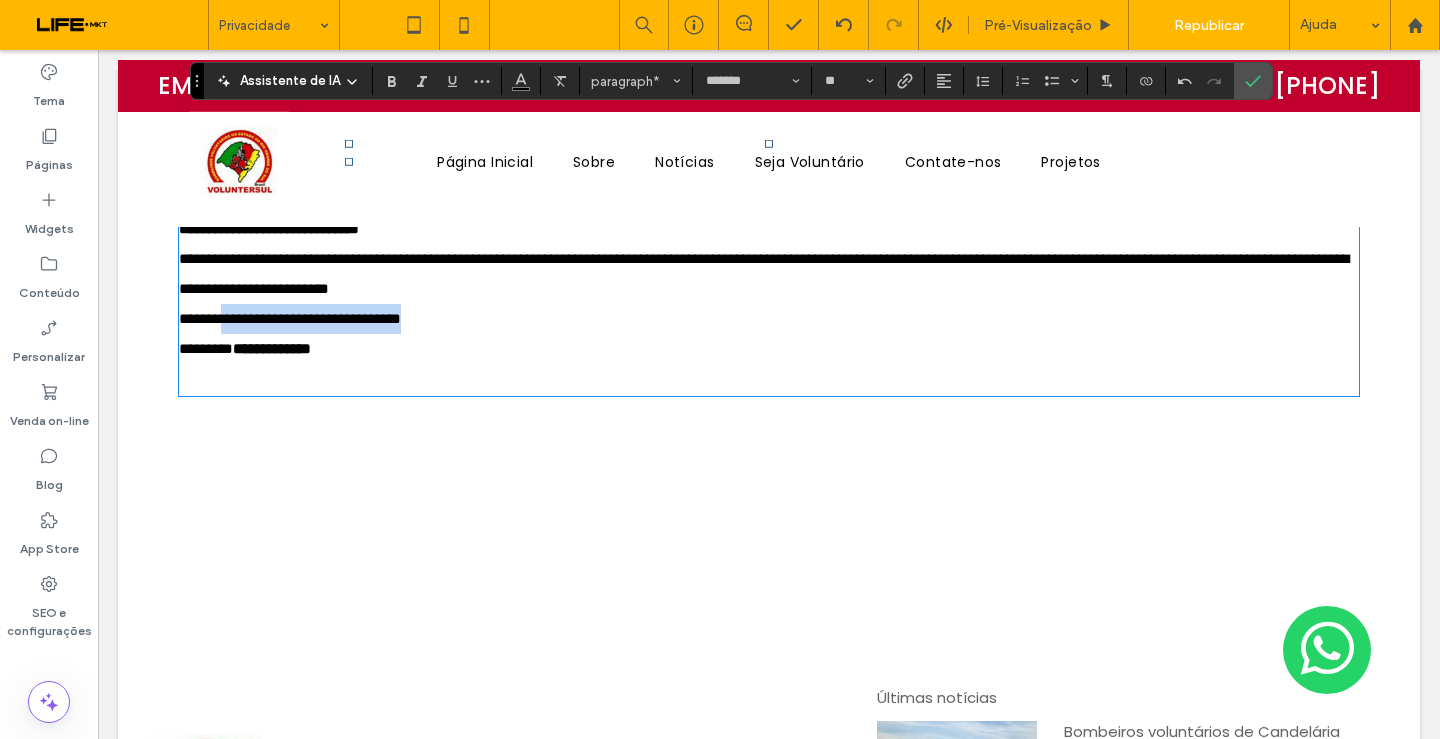 drag, startPoint x: 223, startPoint y: 529, endPoint x: 507, endPoint y: 518, distance: 284.21295 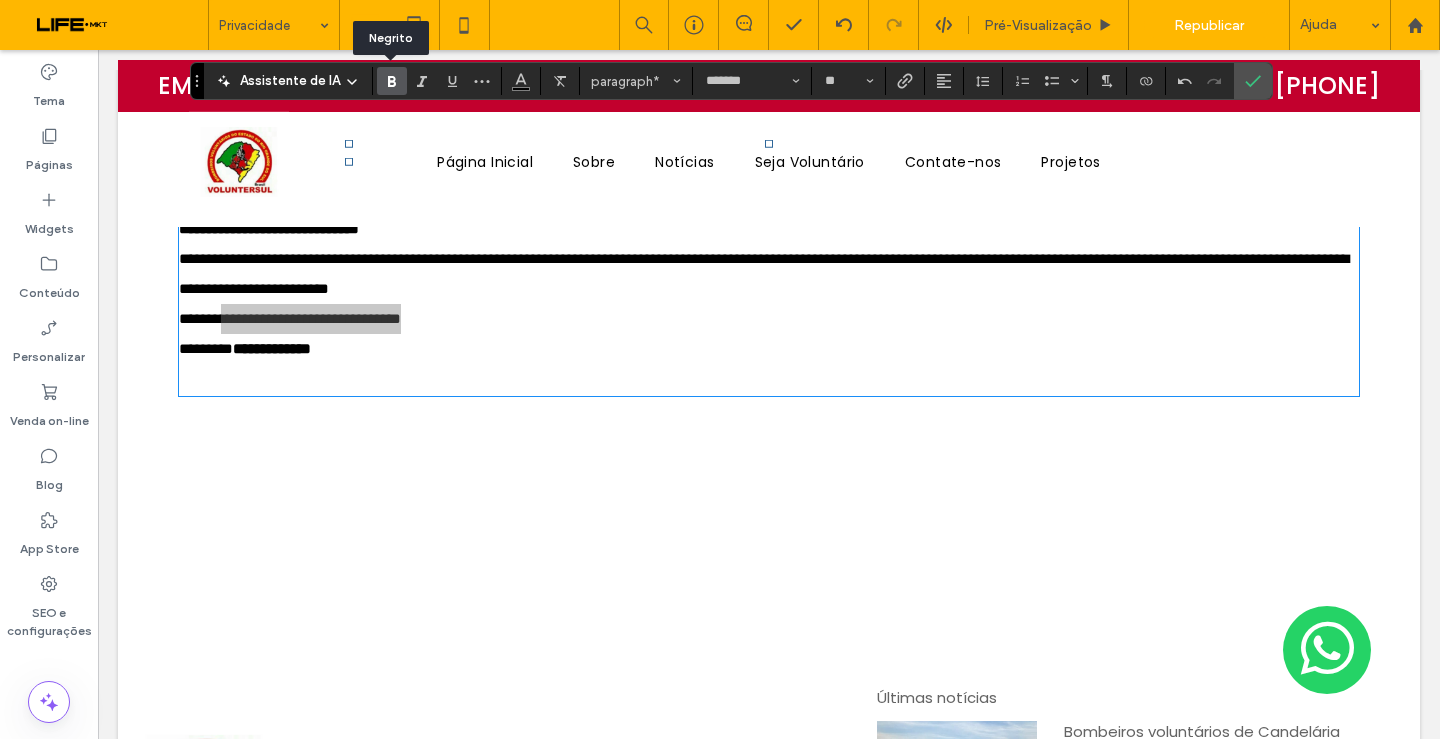 click 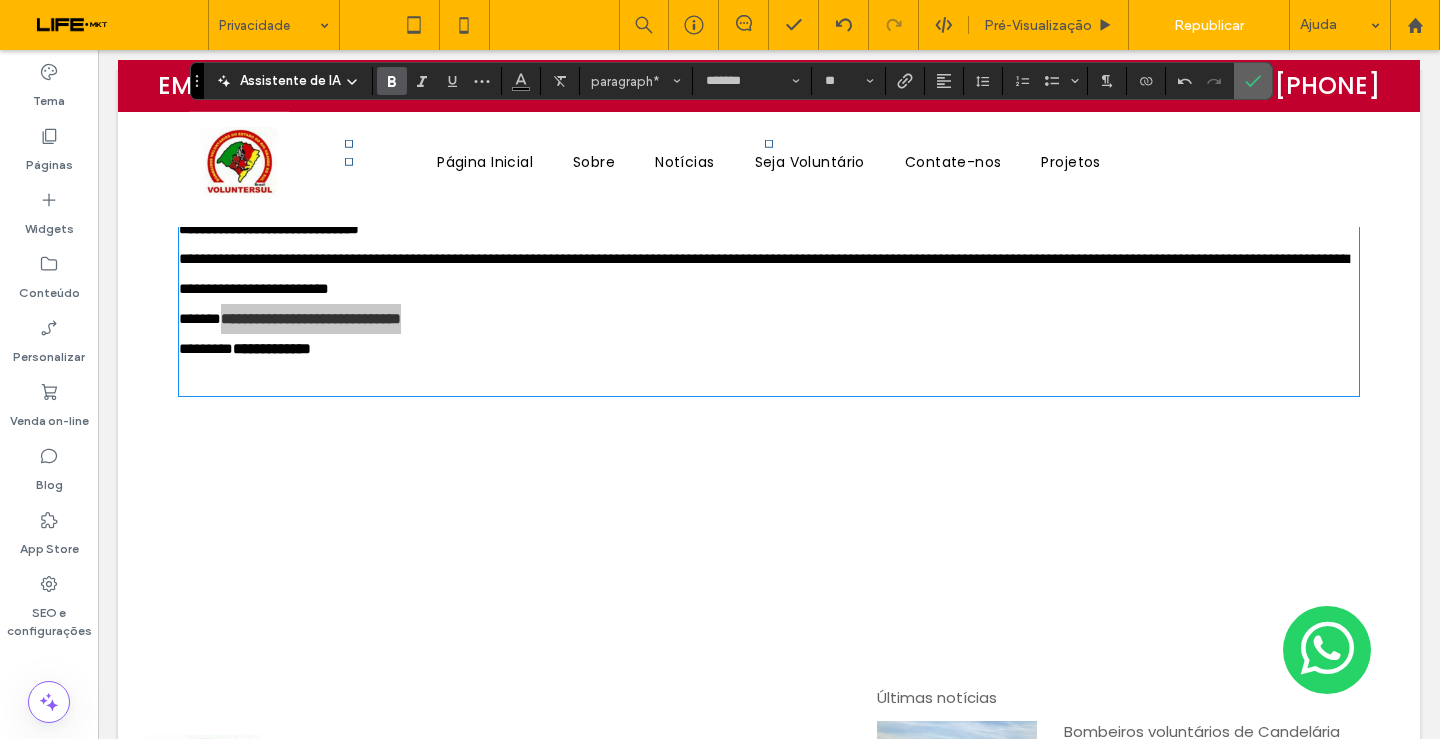 click at bounding box center (1253, 81) 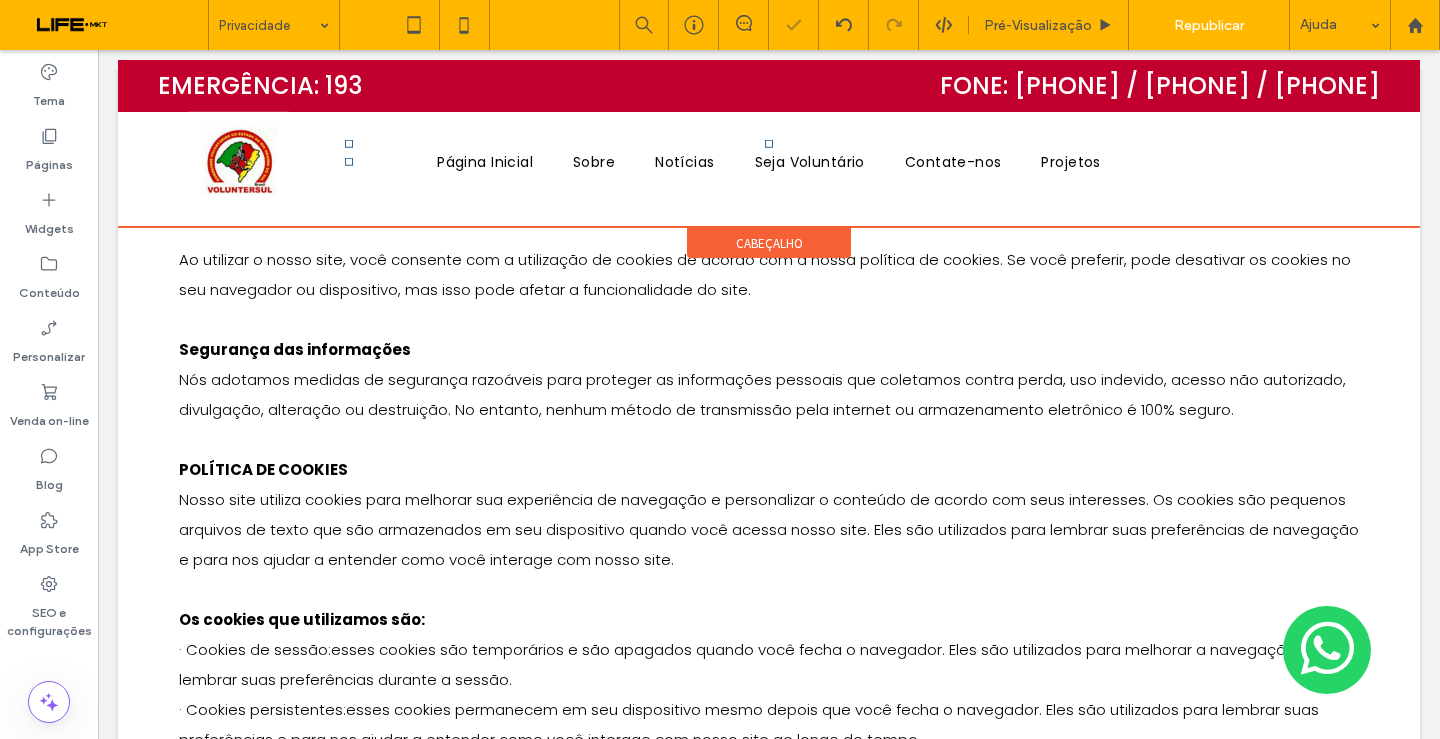 scroll, scrollTop: 900, scrollLeft: 0, axis: vertical 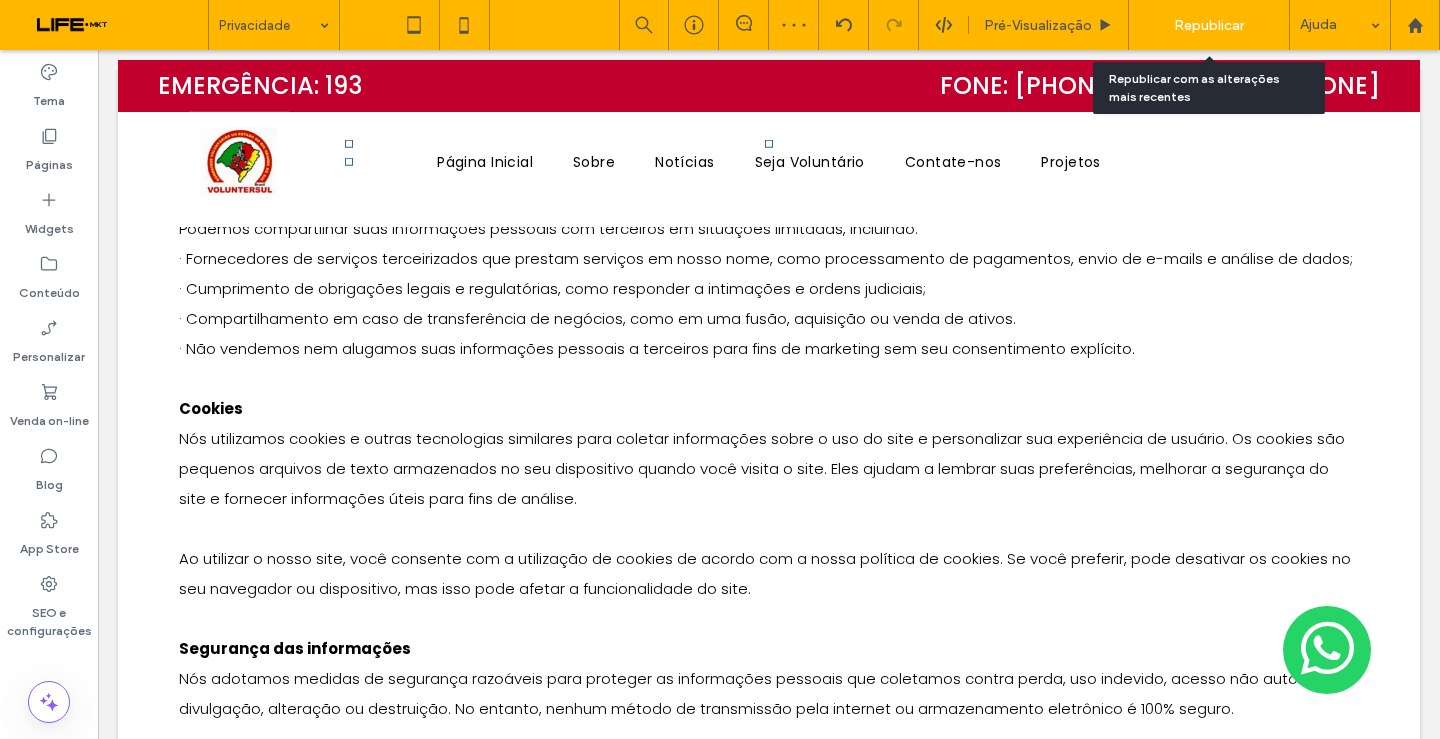 click on "Republicar" at bounding box center [1209, 25] 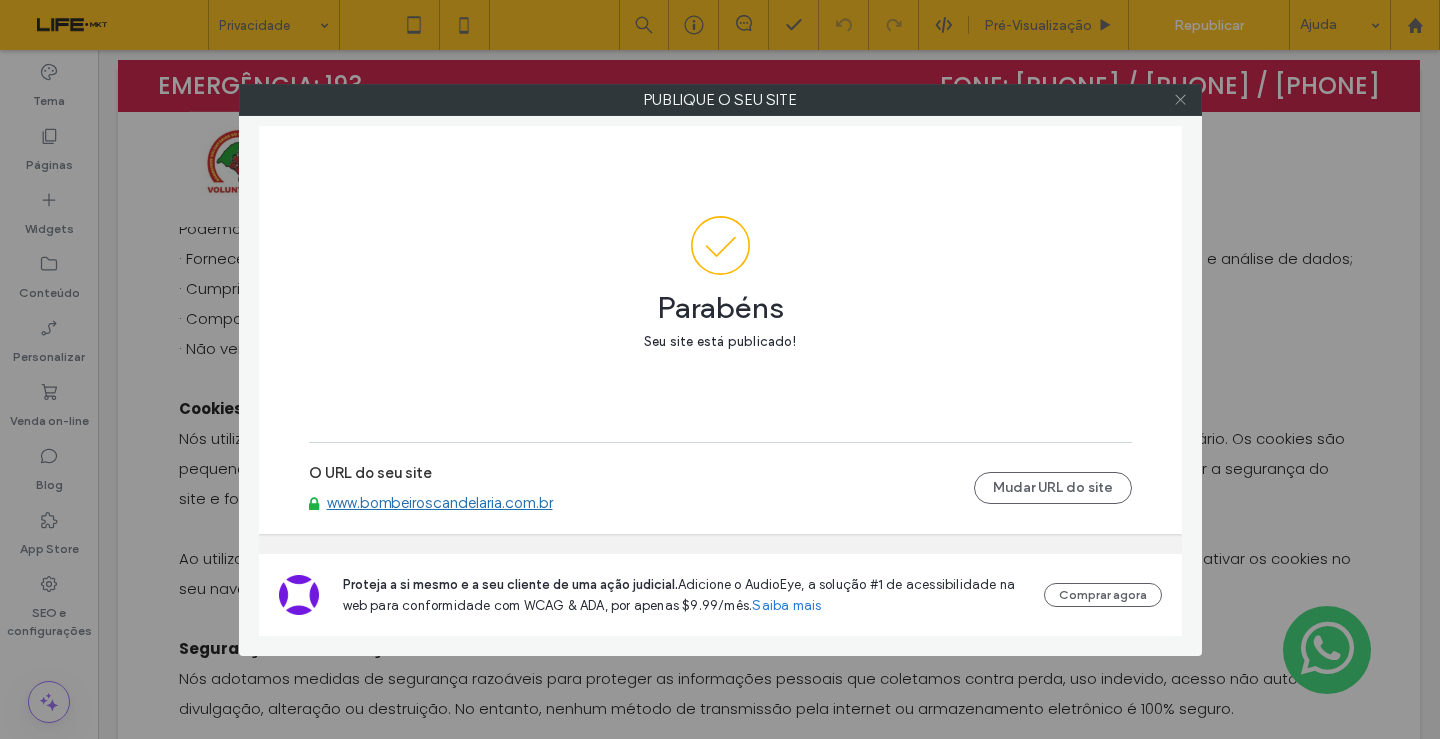 click 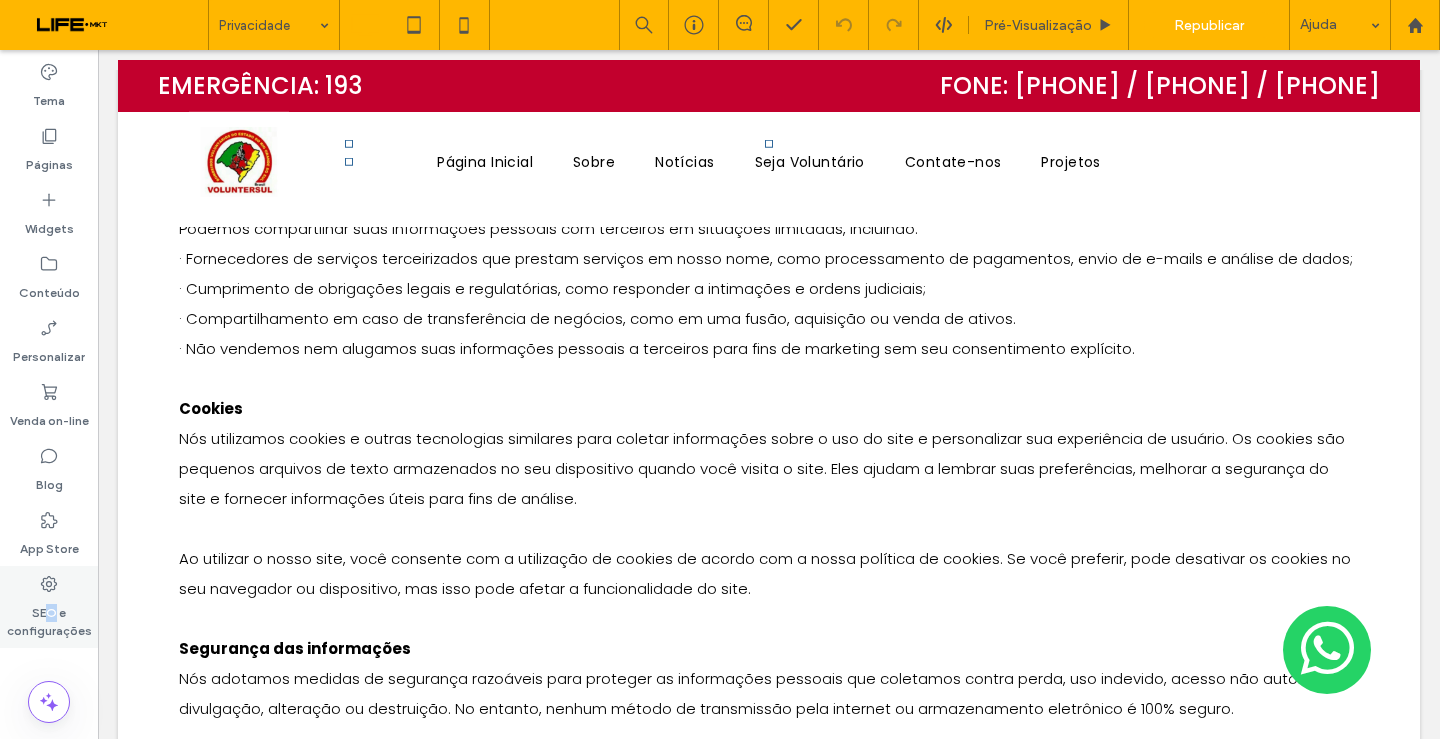 click on "SEO e configurações" at bounding box center [49, 617] 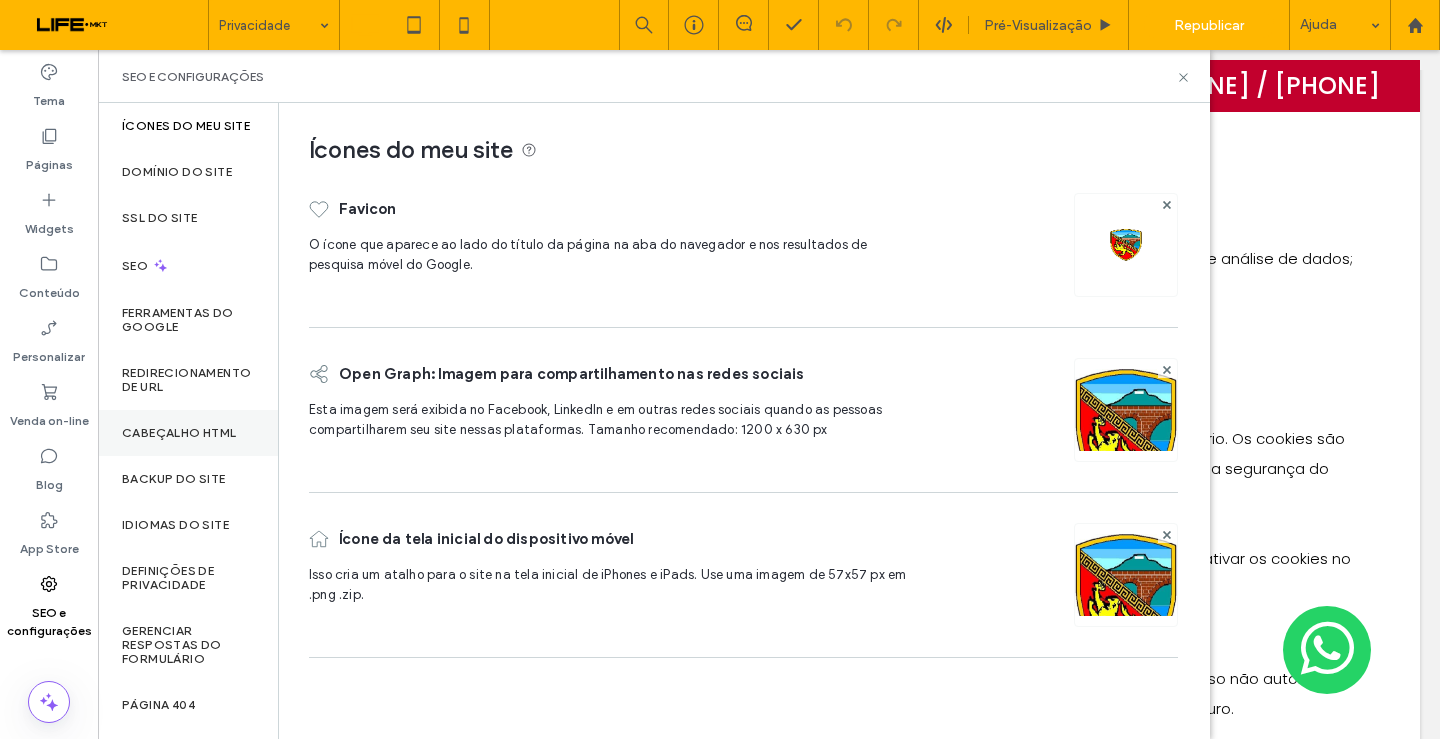 click on "Cabeçalho HTML" at bounding box center [188, 433] 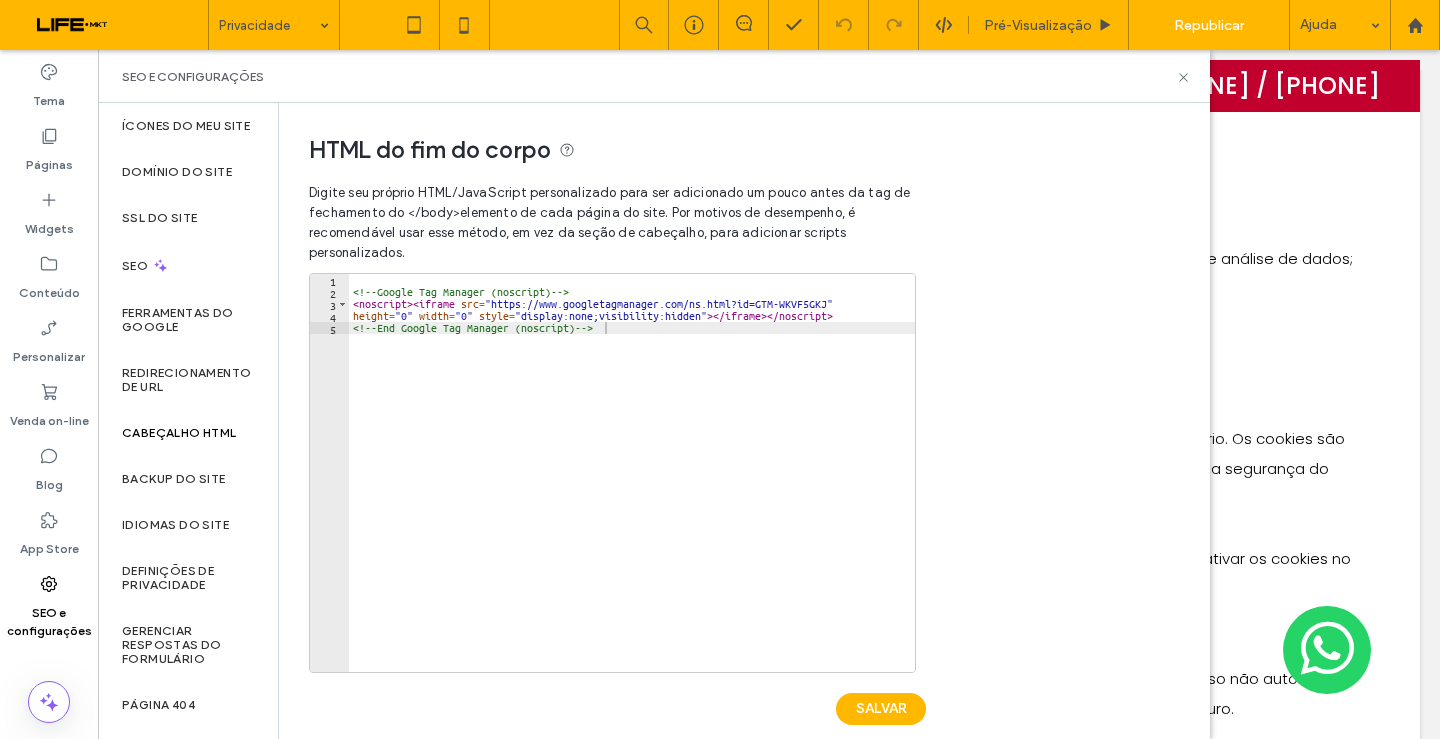 type on "**********" 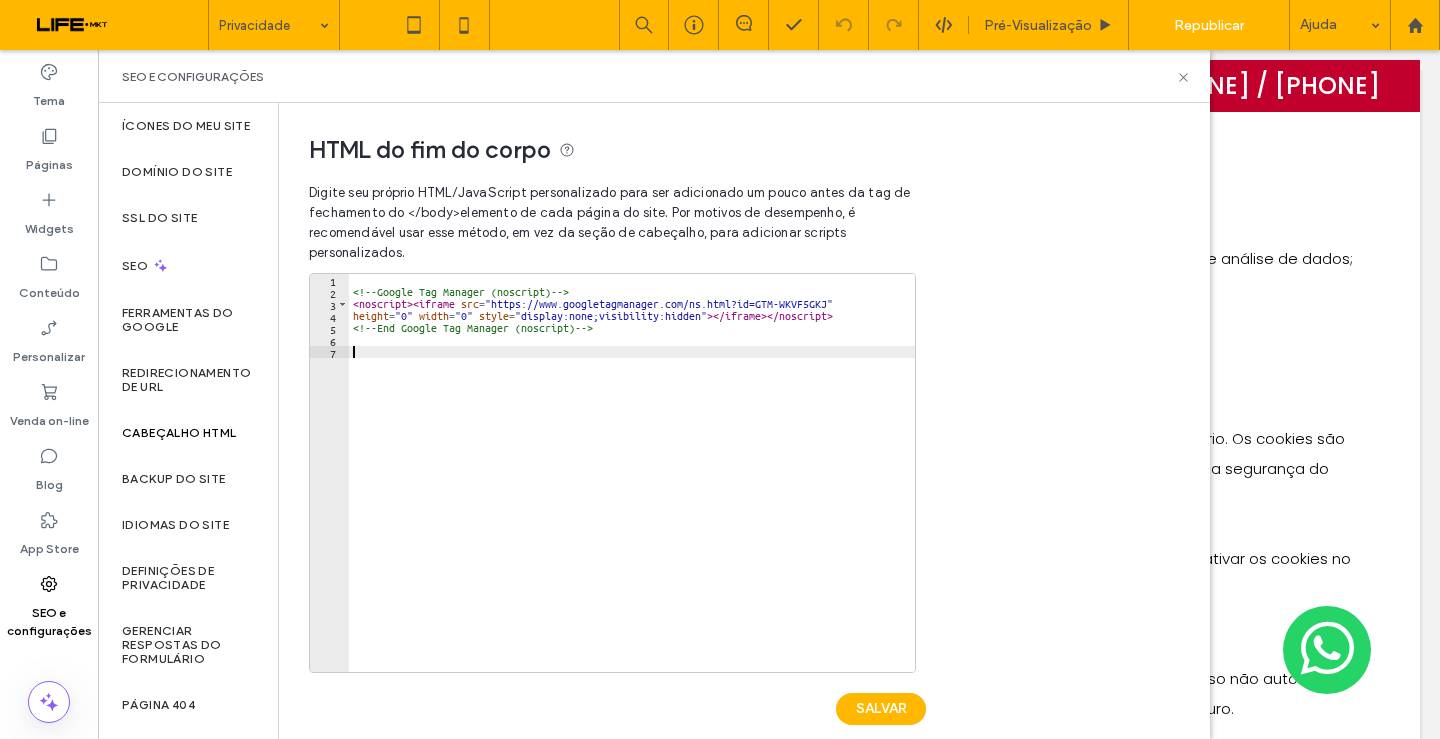 paste on "**********" 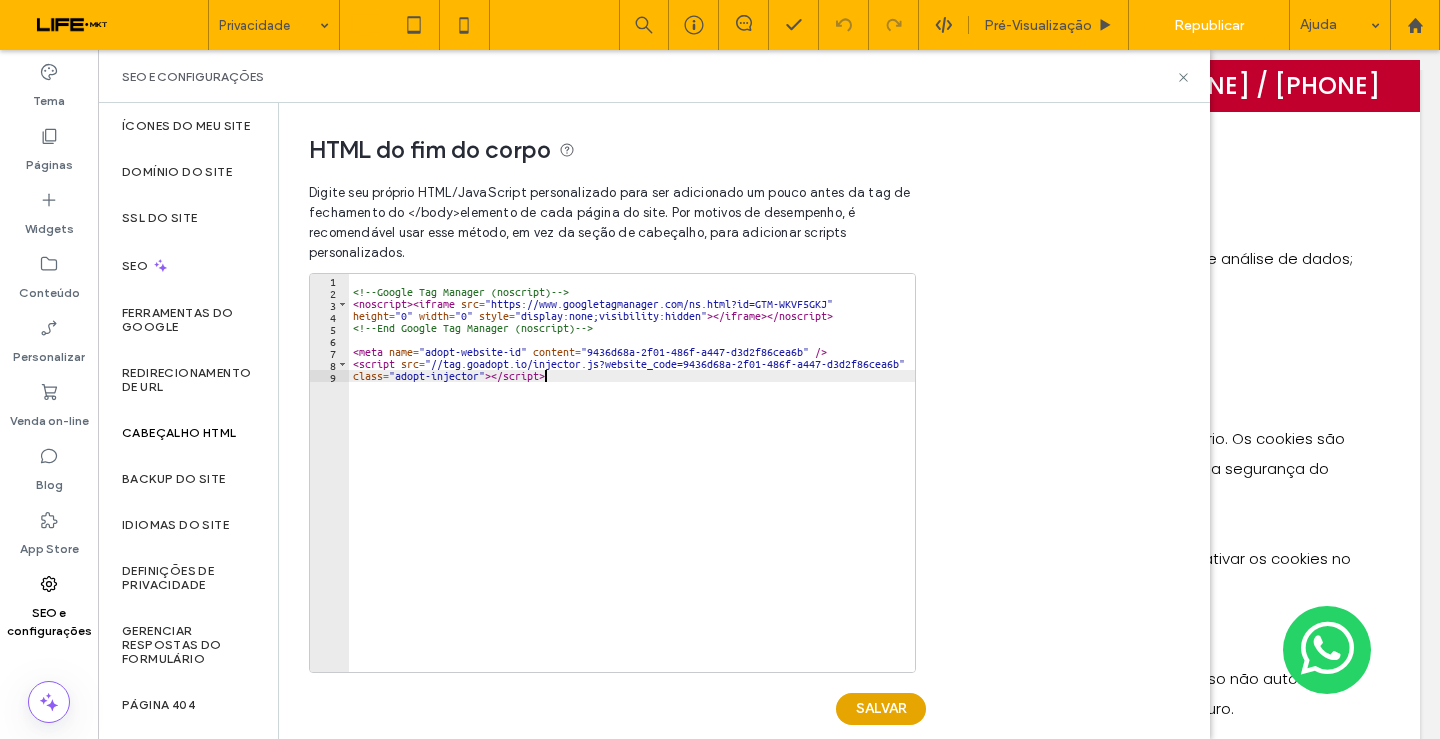 type on "**********" 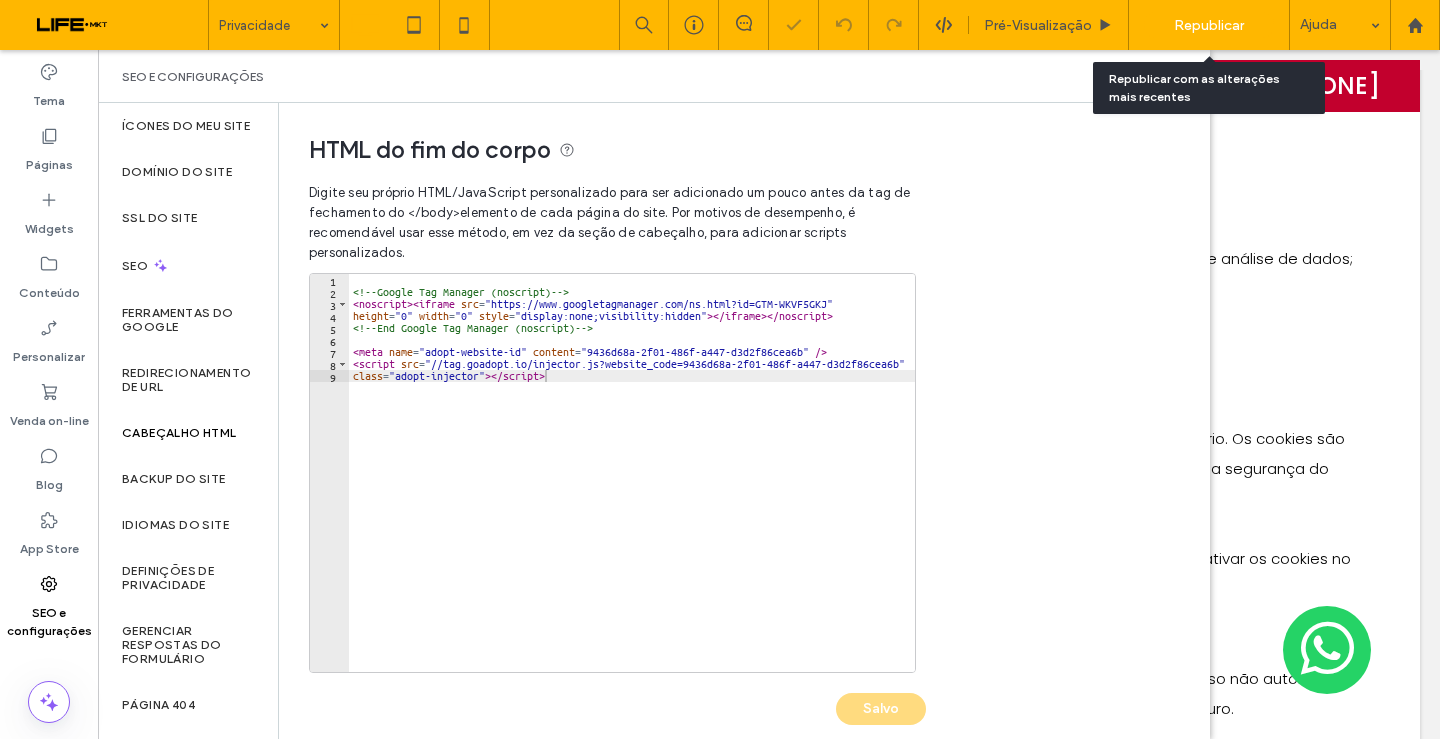 click on "Republicar" at bounding box center [1209, 25] 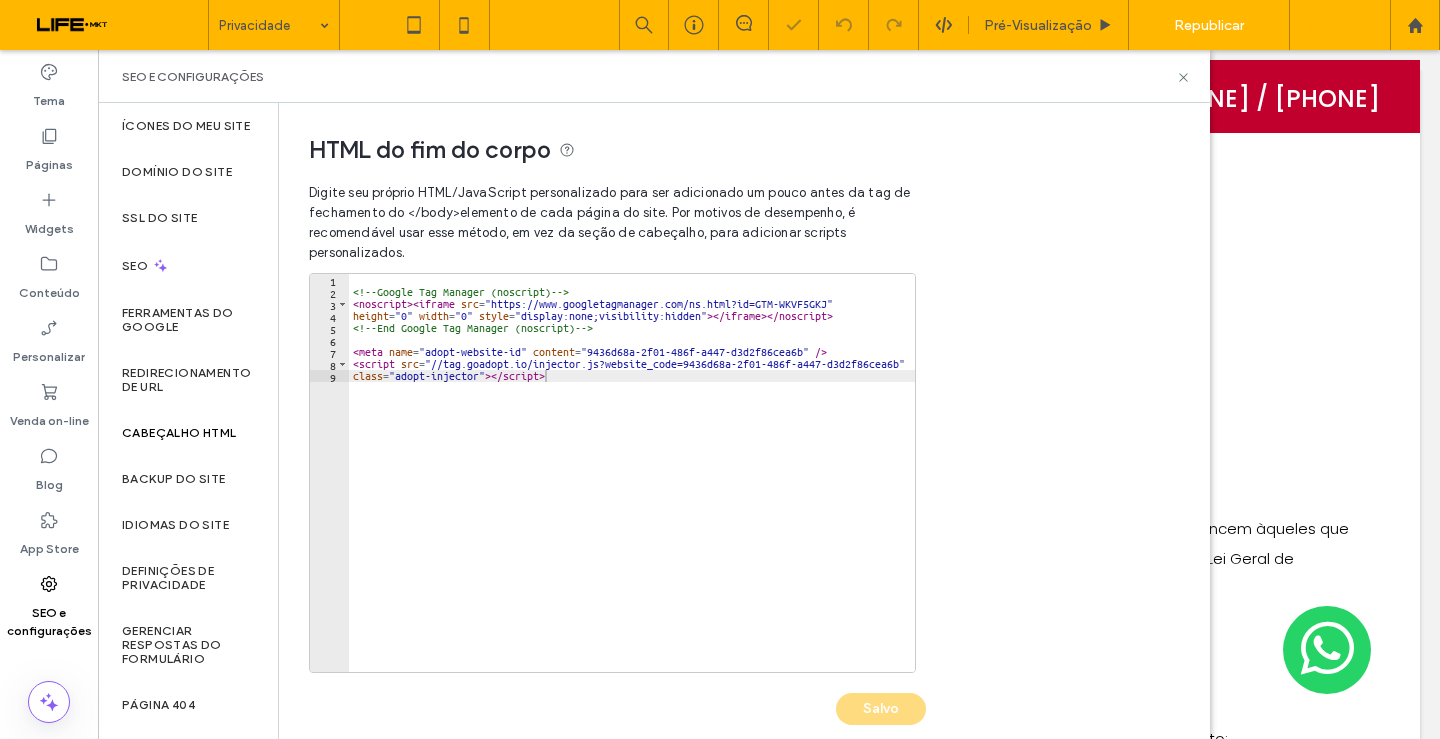 scroll, scrollTop: 0, scrollLeft: 0, axis: both 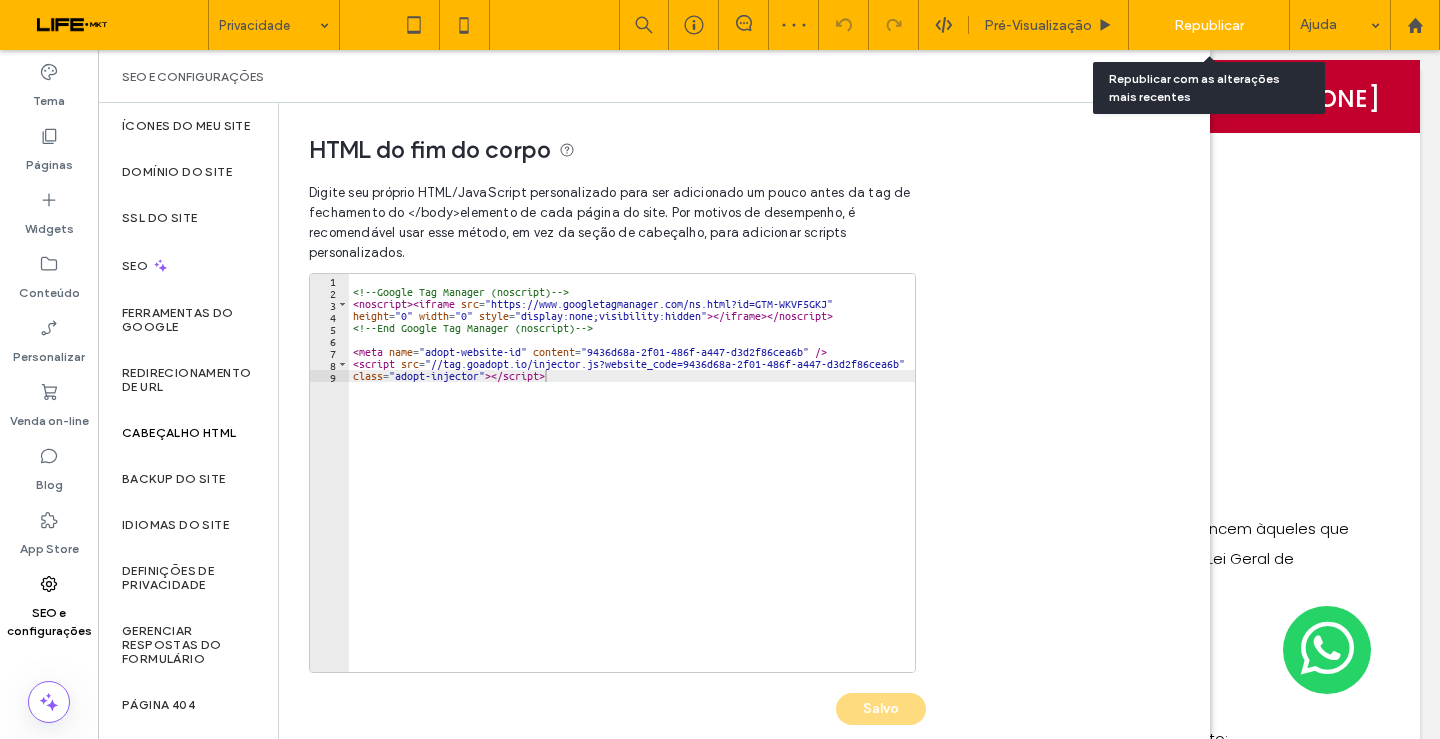 click on "Republicar" at bounding box center [1209, 25] 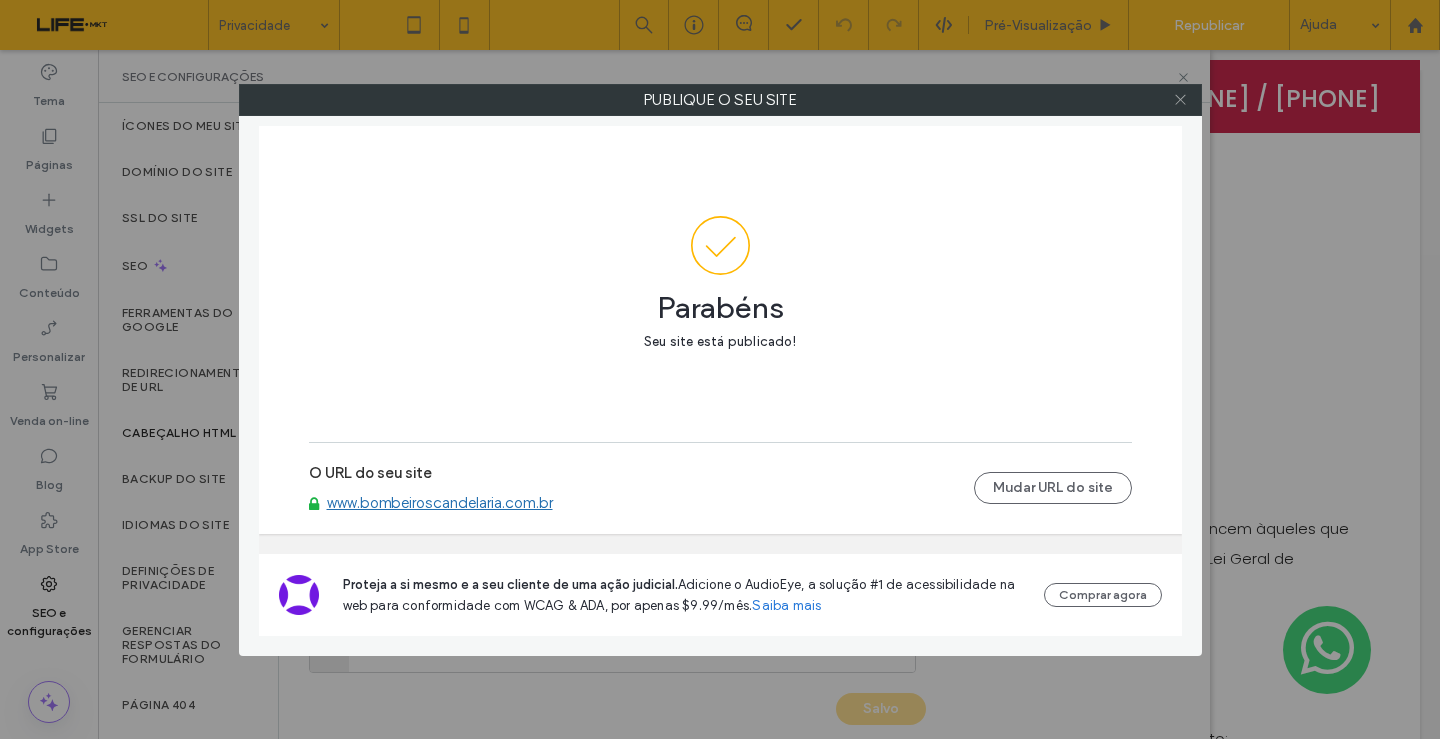 click at bounding box center [1180, 100] 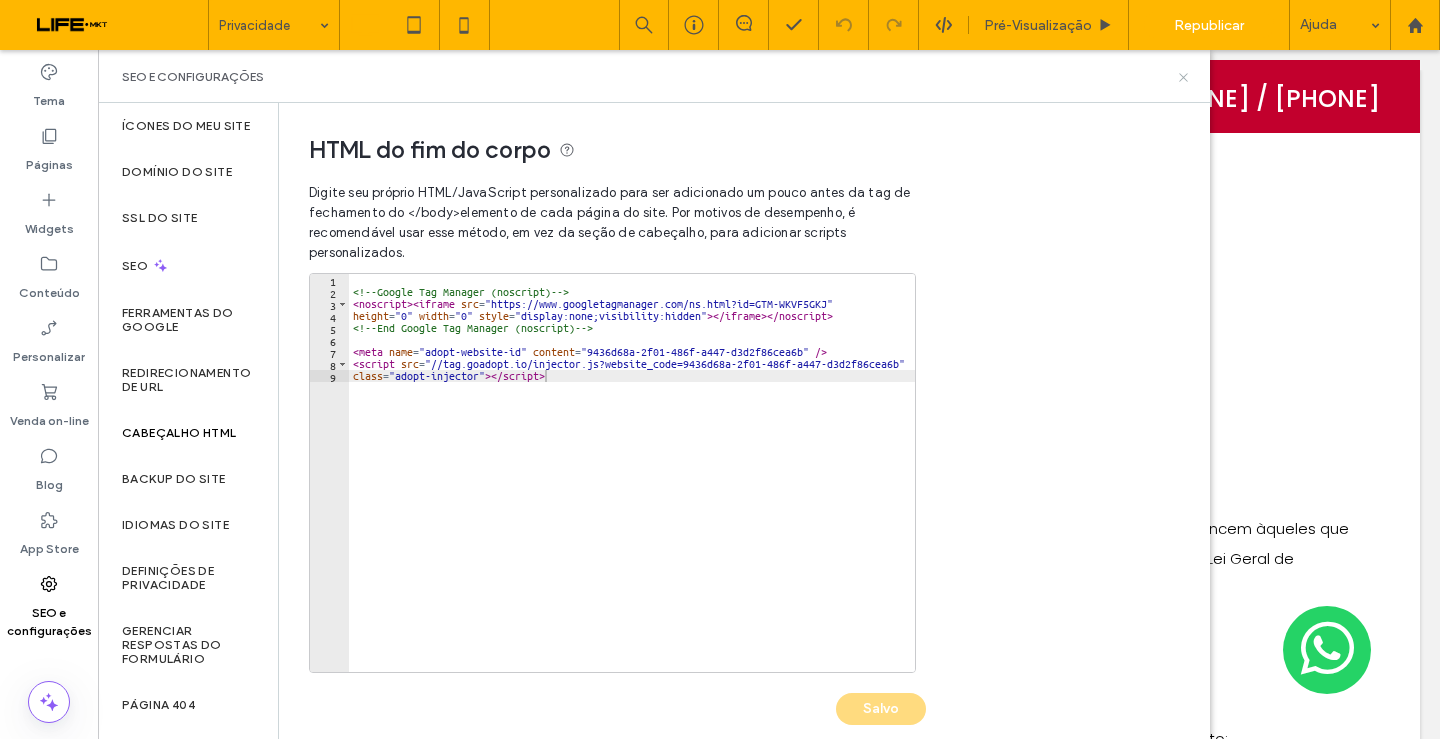 drag, startPoint x: 1185, startPoint y: 76, endPoint x: 1086, endPoint y: 26, distance: 110.909874 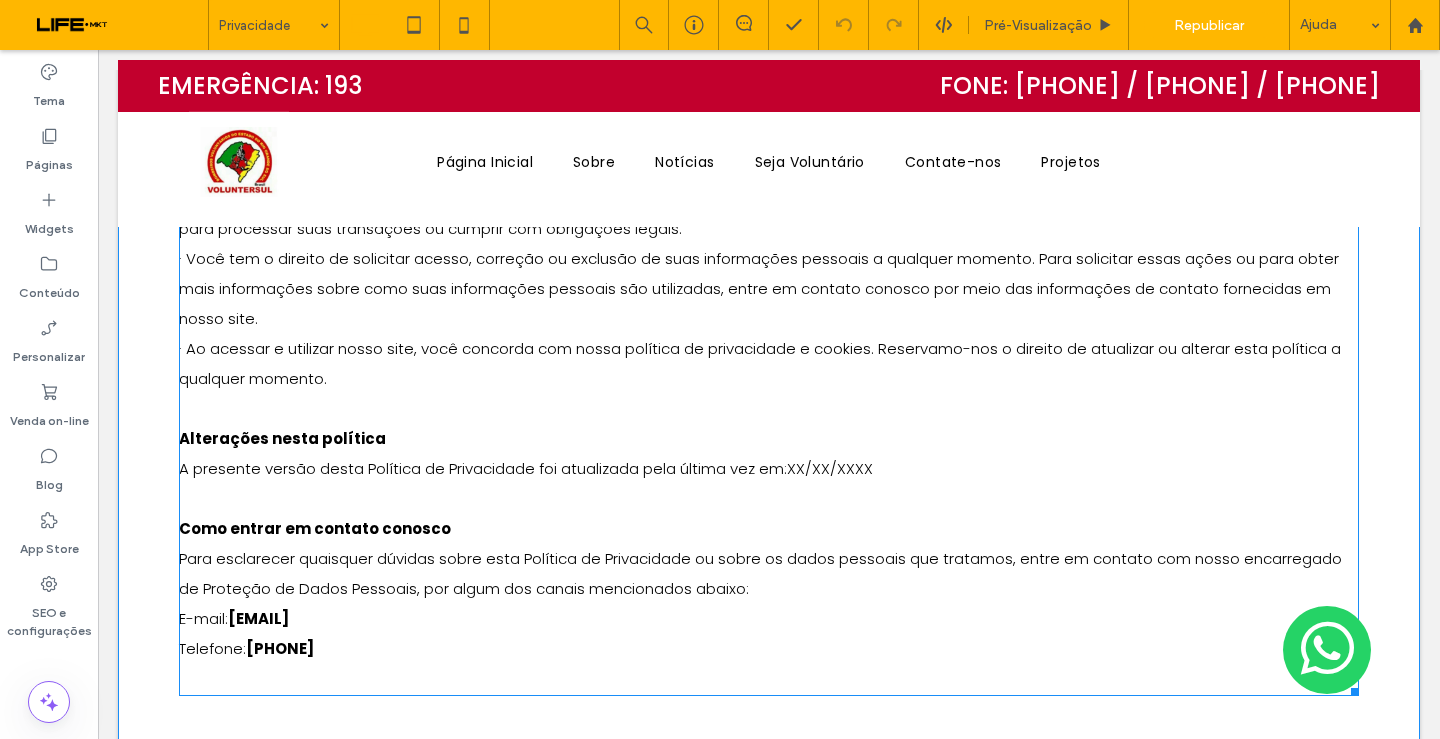 scroll, scrollTop: 2000, scrollLeft: 0, axis: vertical 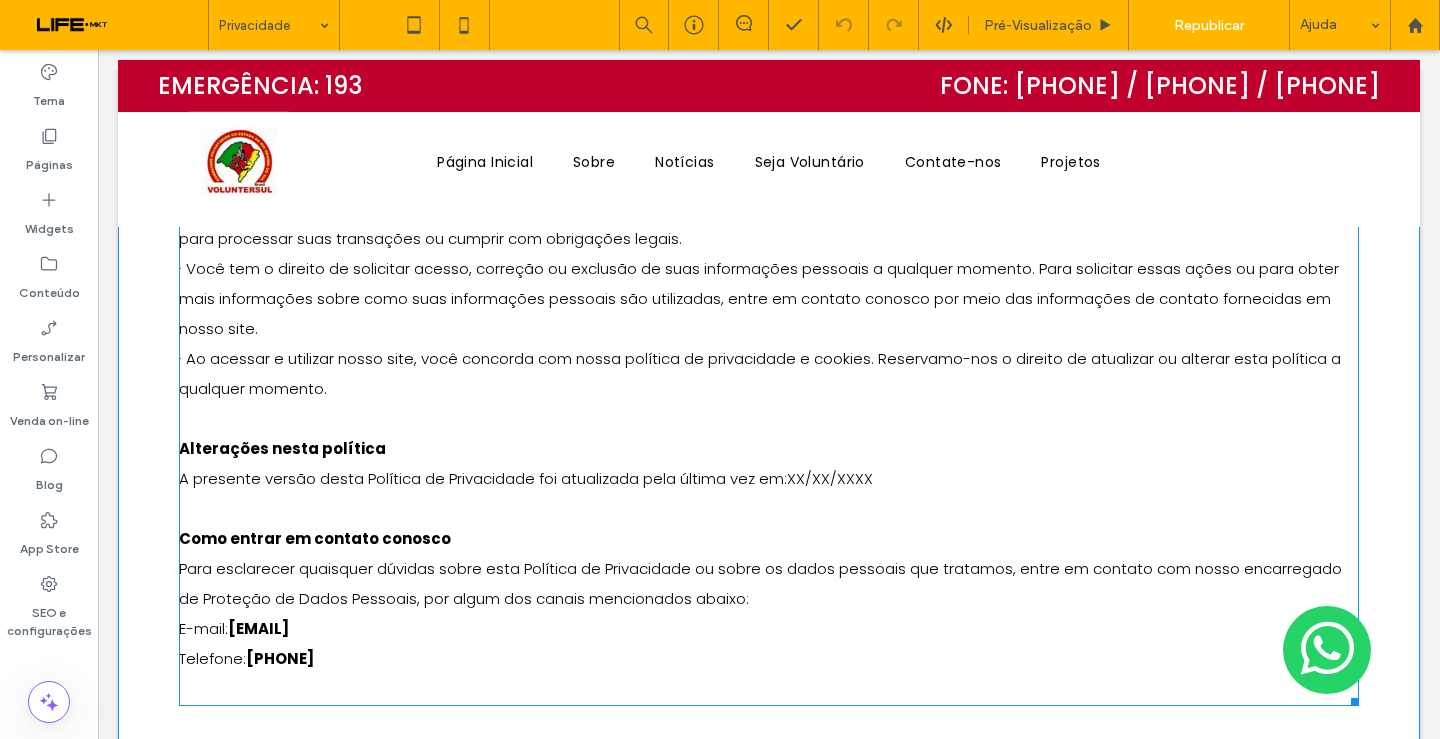 click on "A presente versão desta Política de Privacidade foi atualizada pela última vez em:XX/XX/XXXX" at bounding box center [526, 478] 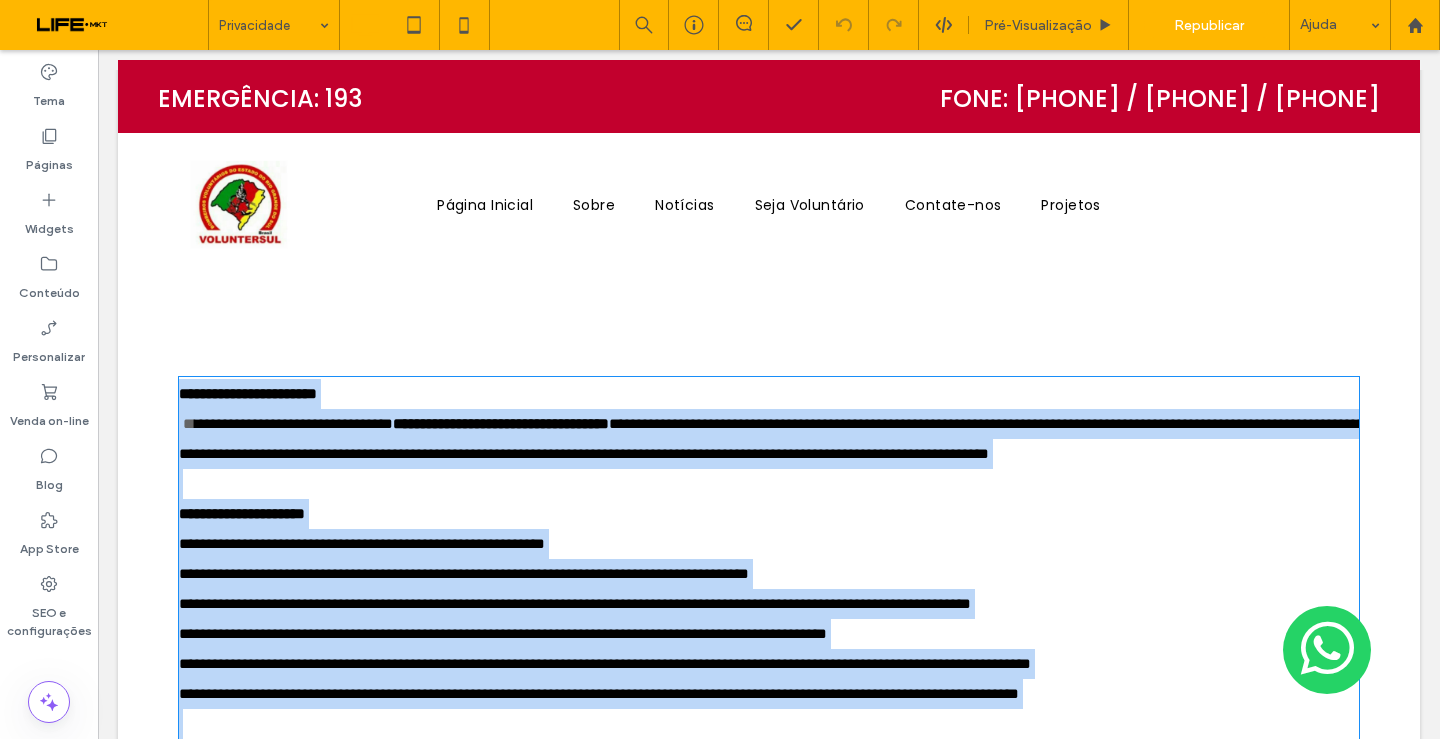 type on "*******" 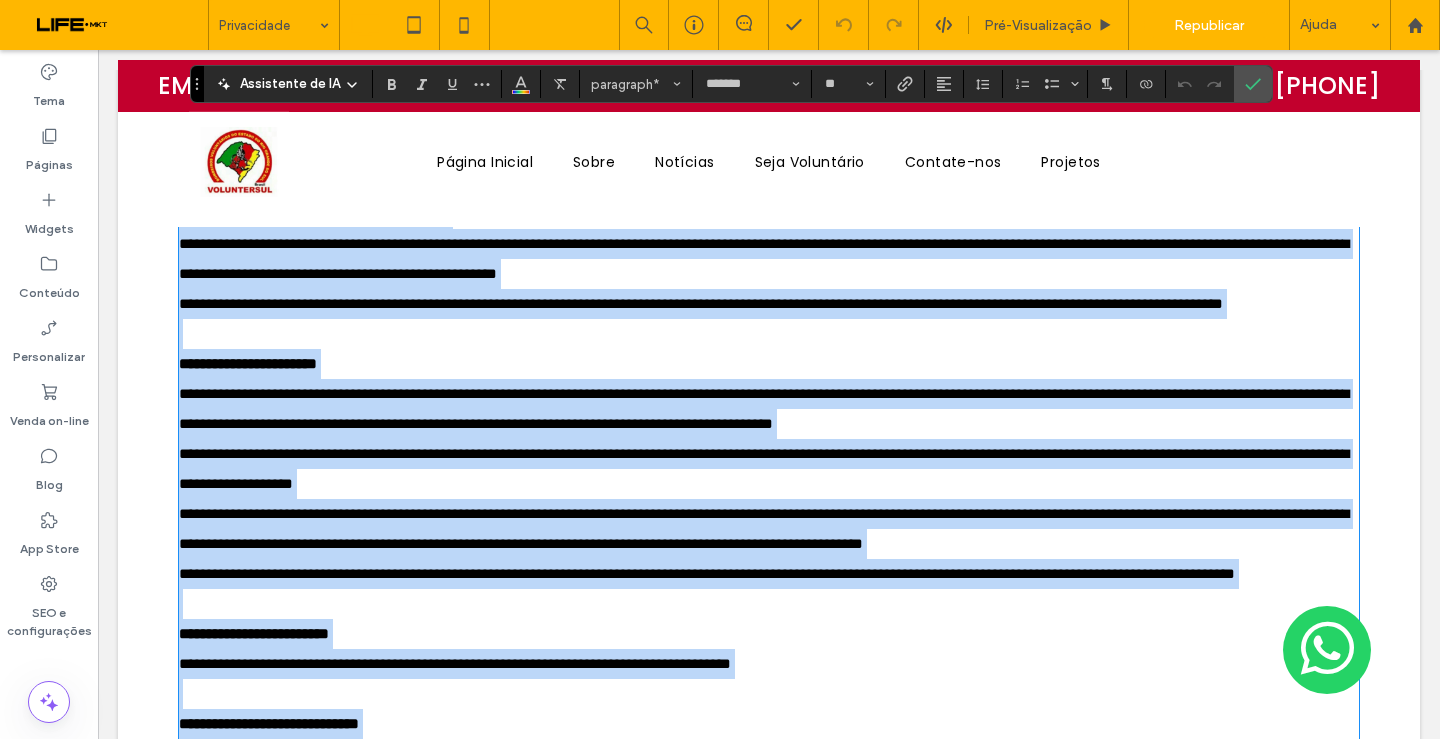 scroll, scrollTop: 2005, scrollLeft: 0, axis: vertical 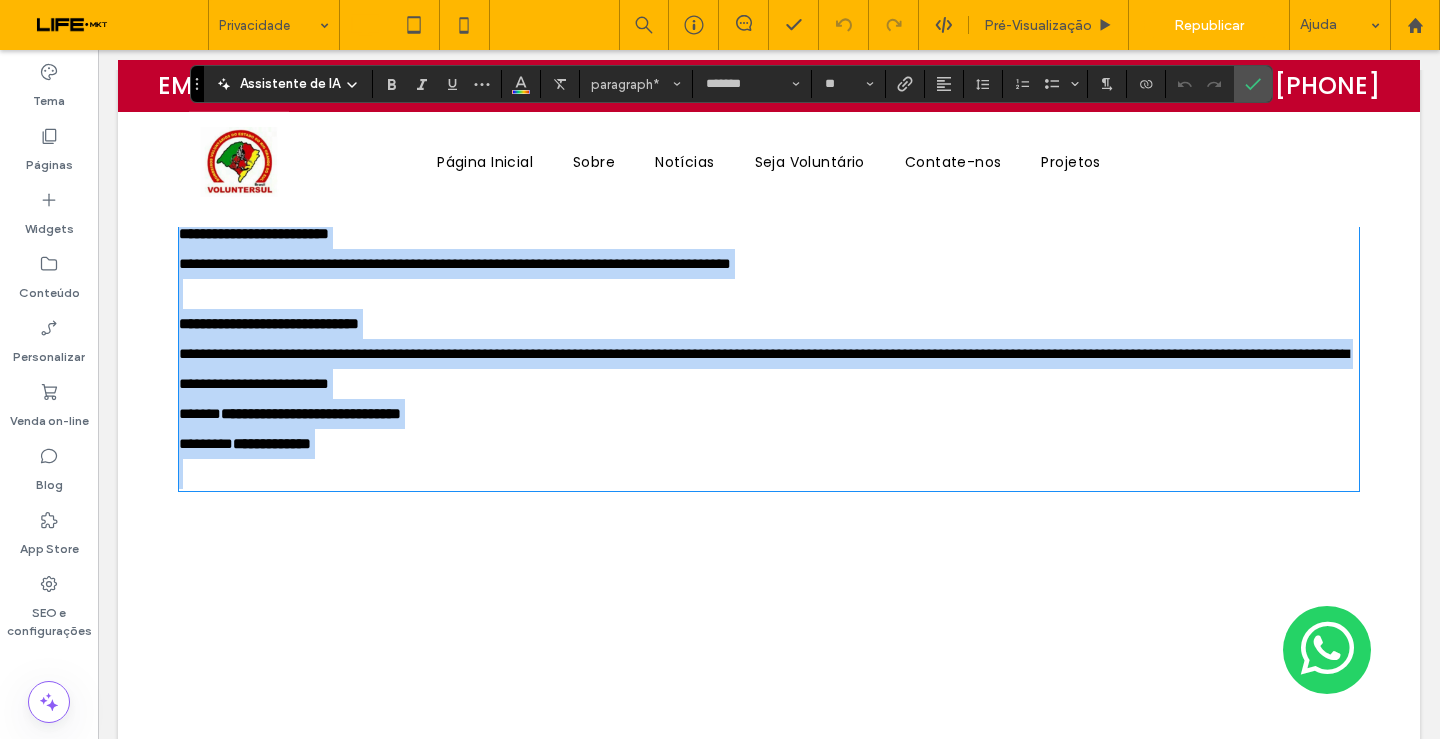 click on "**********" at bounding box center [769, 234] 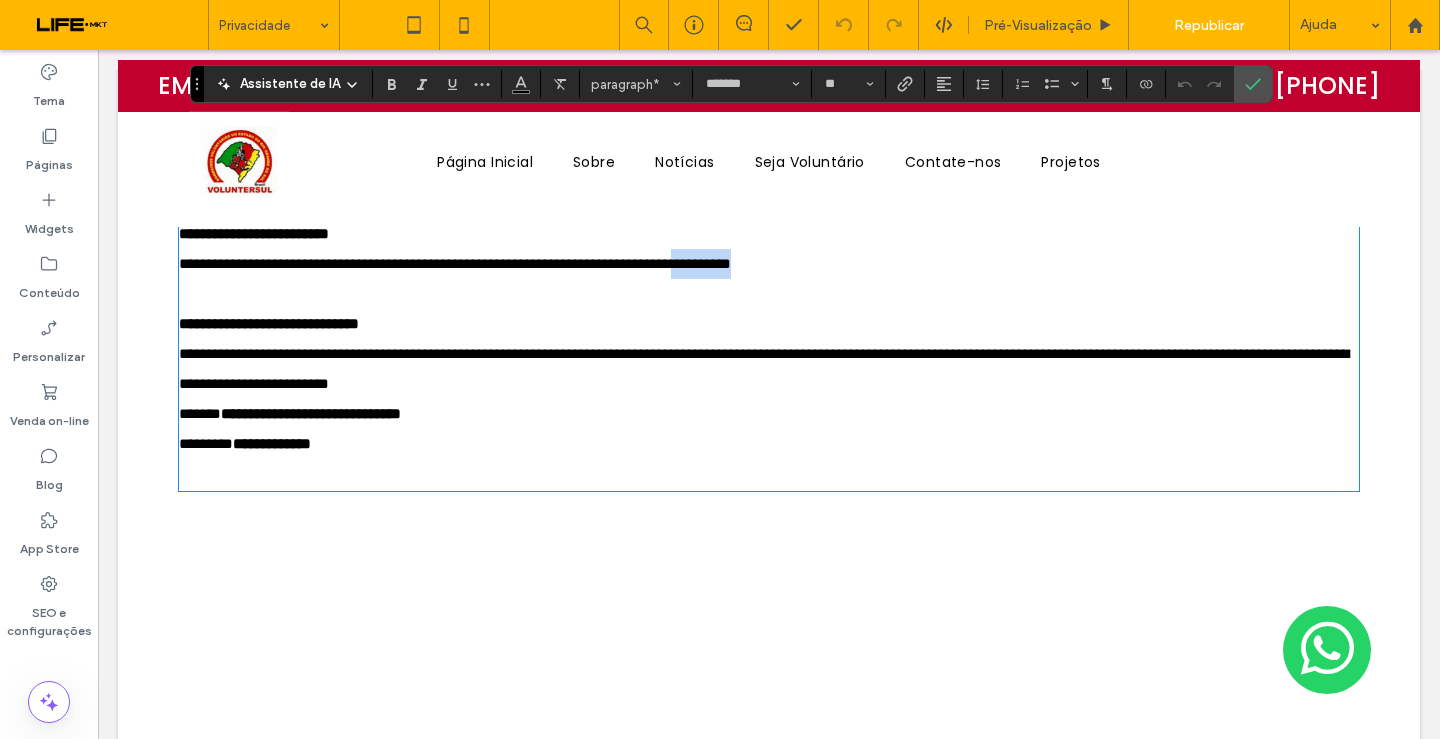 drag, startPoint x: 781, startPoint y: 476, endPoint x: 885, endPoint y: 462, distance: 104.93808 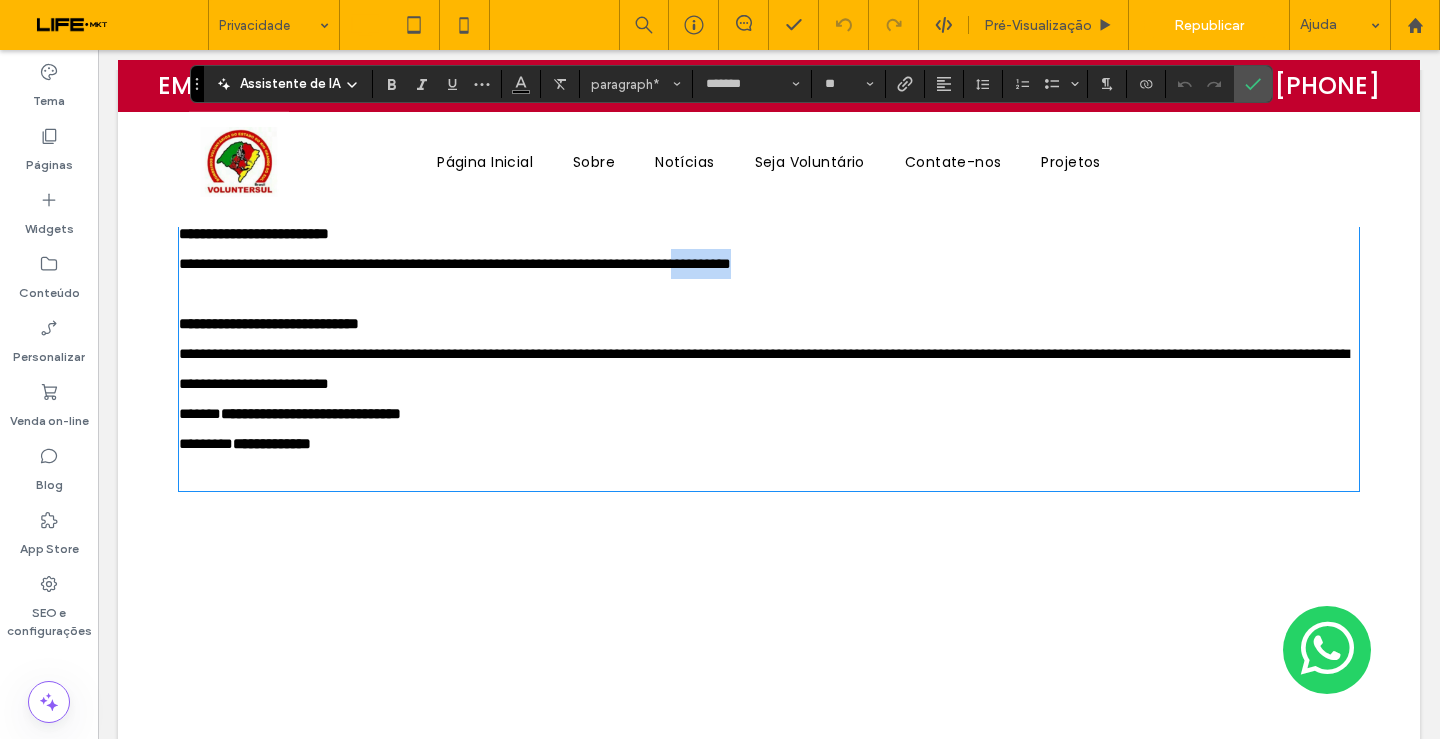 type 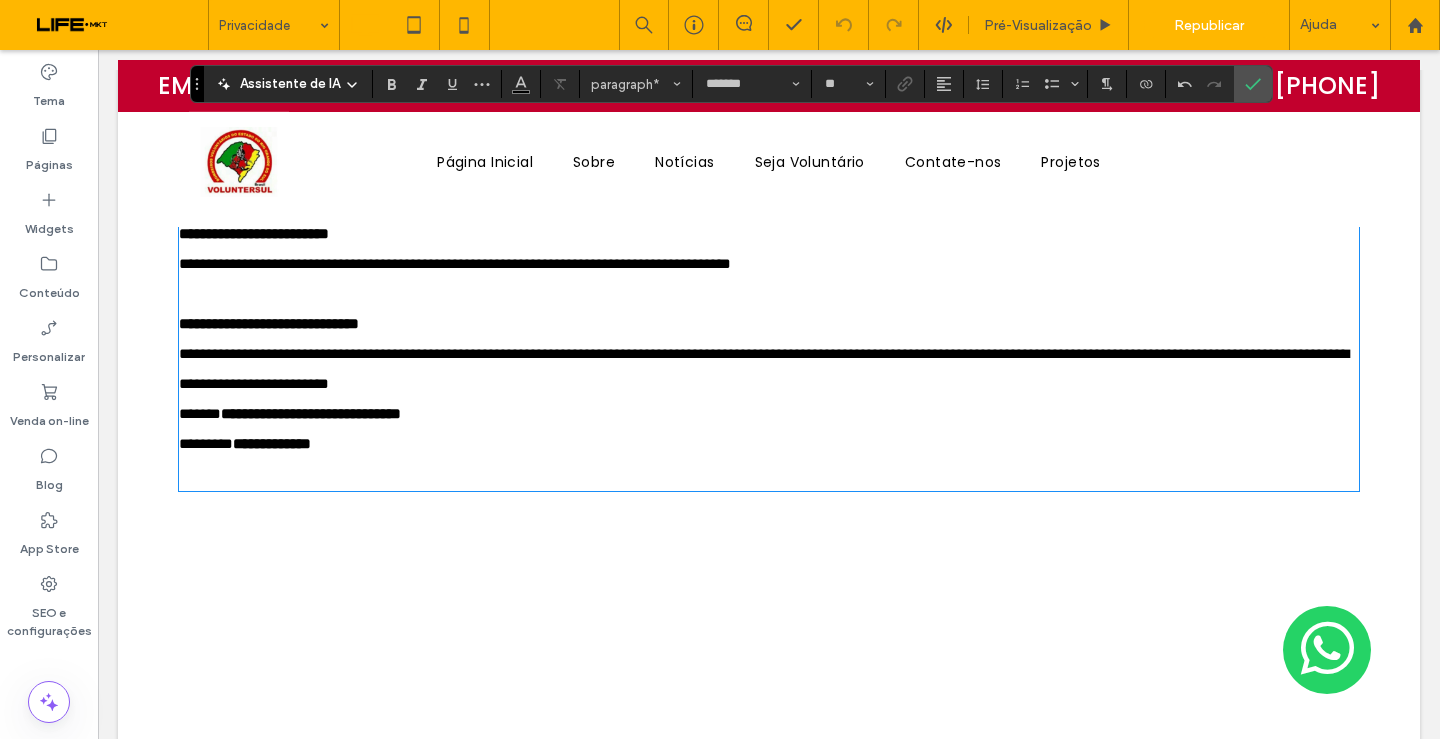 click on "**********" at bounding box center (455, 263) 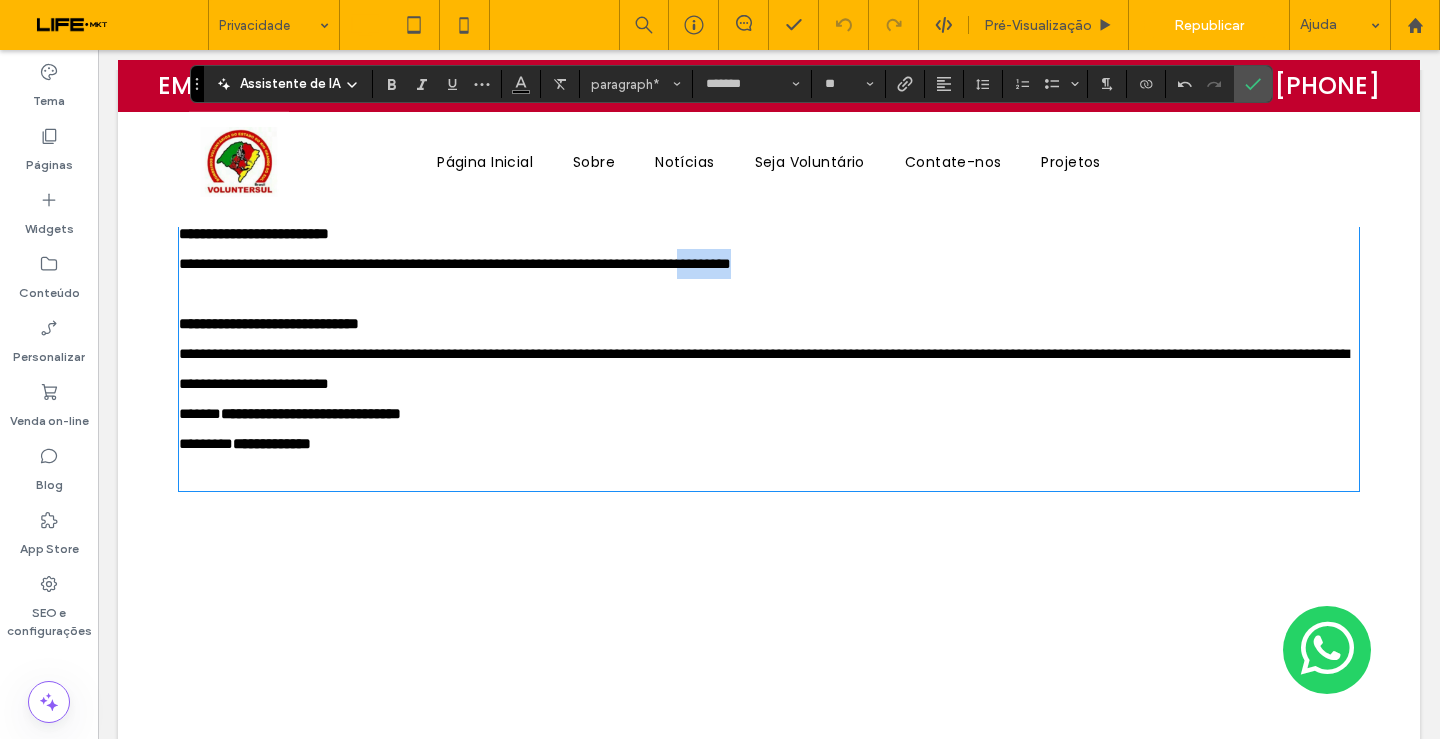 drag, startPoint x: 889, startPoint y: 480, endPoint x: 784, endPoint y: 477, distance: 105.04285 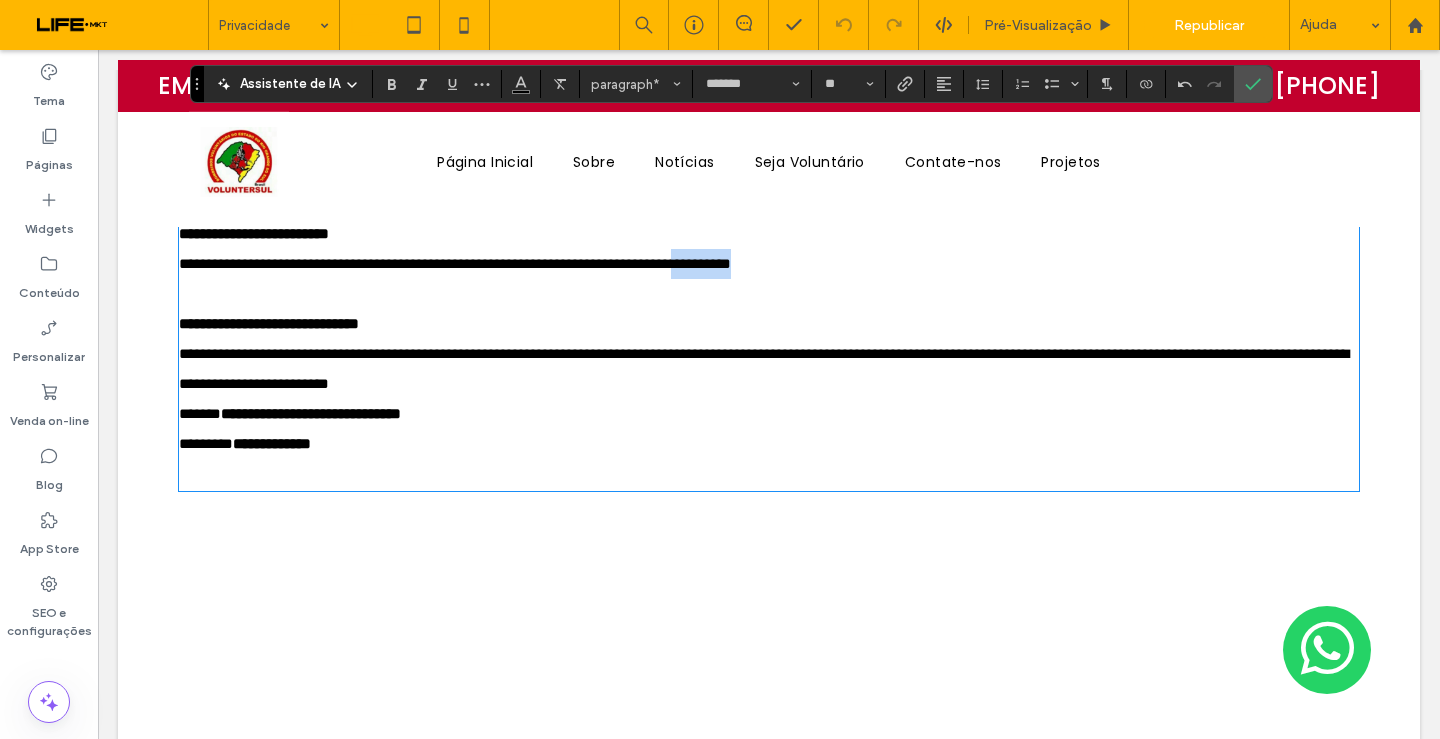 drag, startPoint x: 779, startPoint y: 465, endPoint x: 903, endPoint y: 463, distance: 124.01613 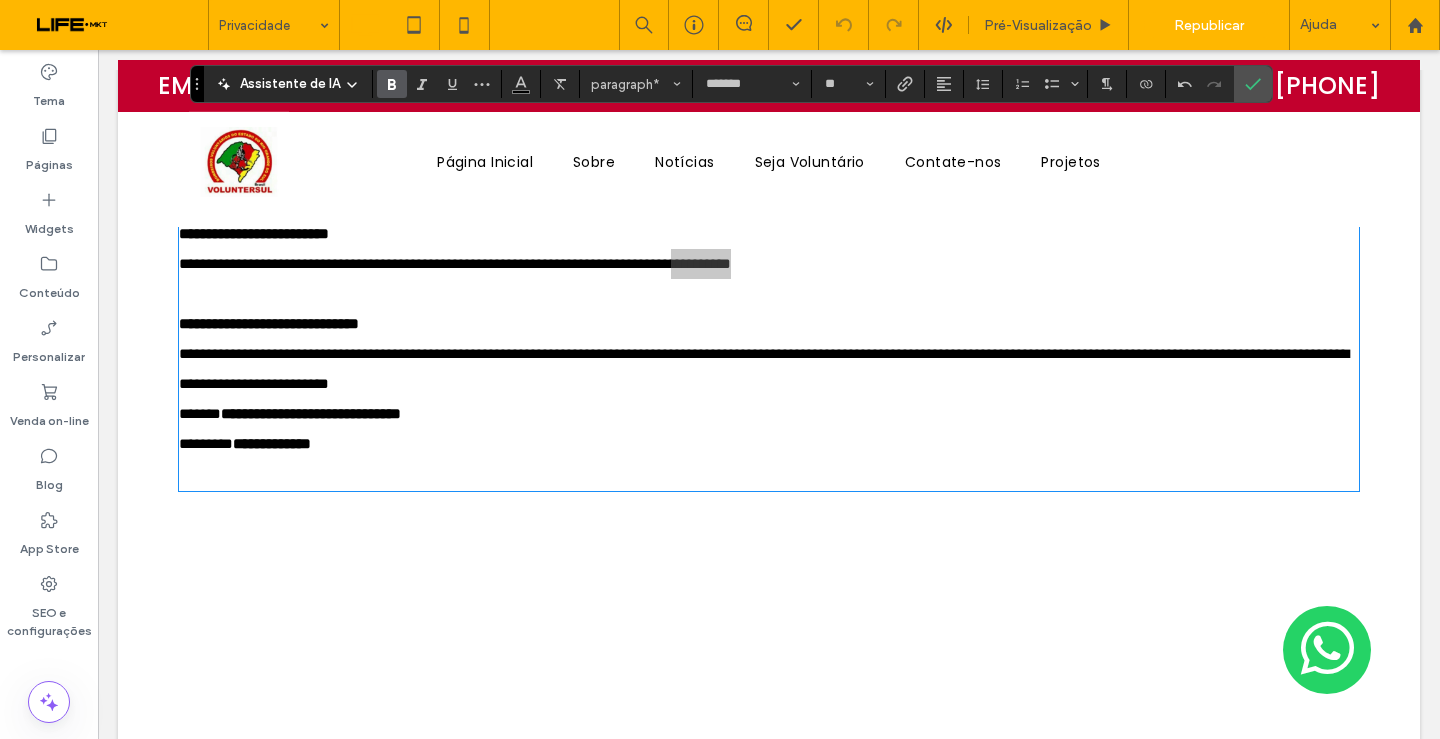 click 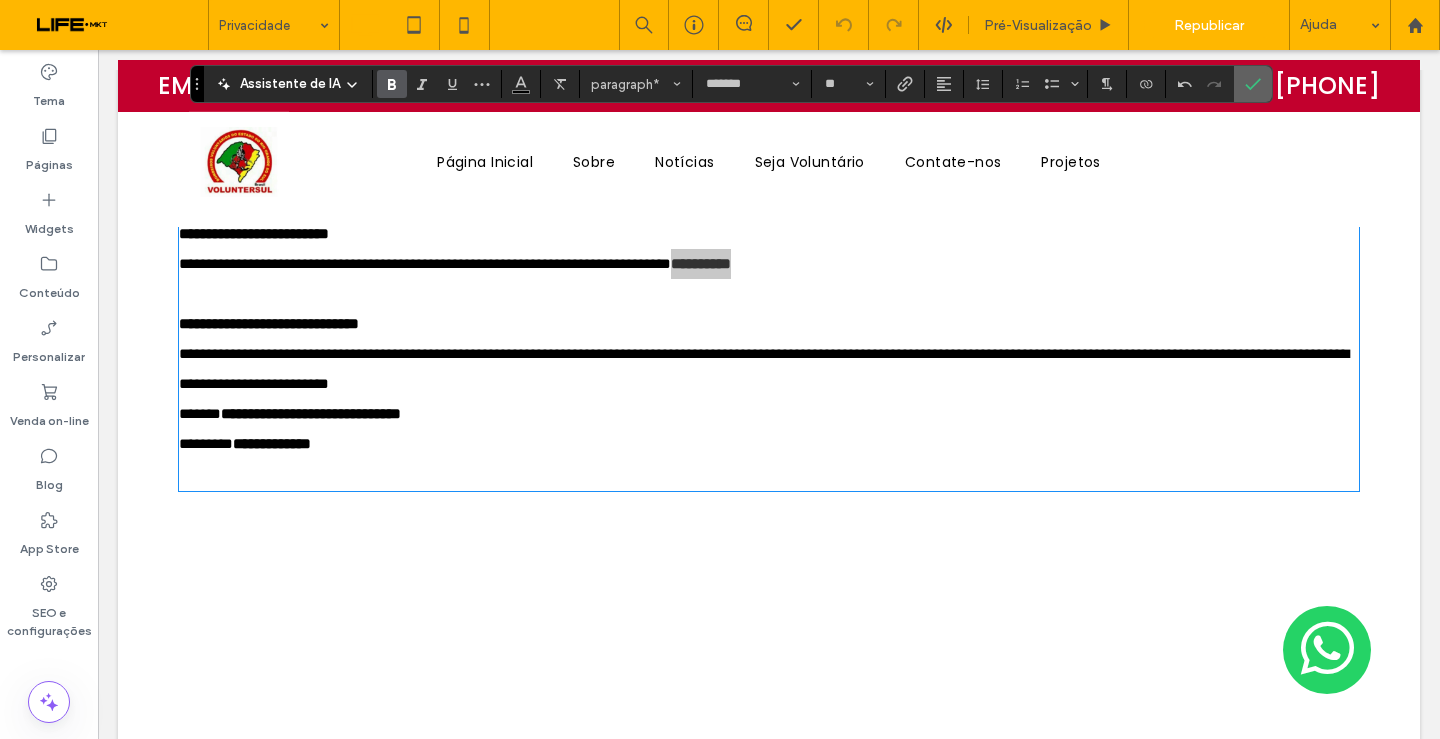 click at bounding box center (1253, 84) 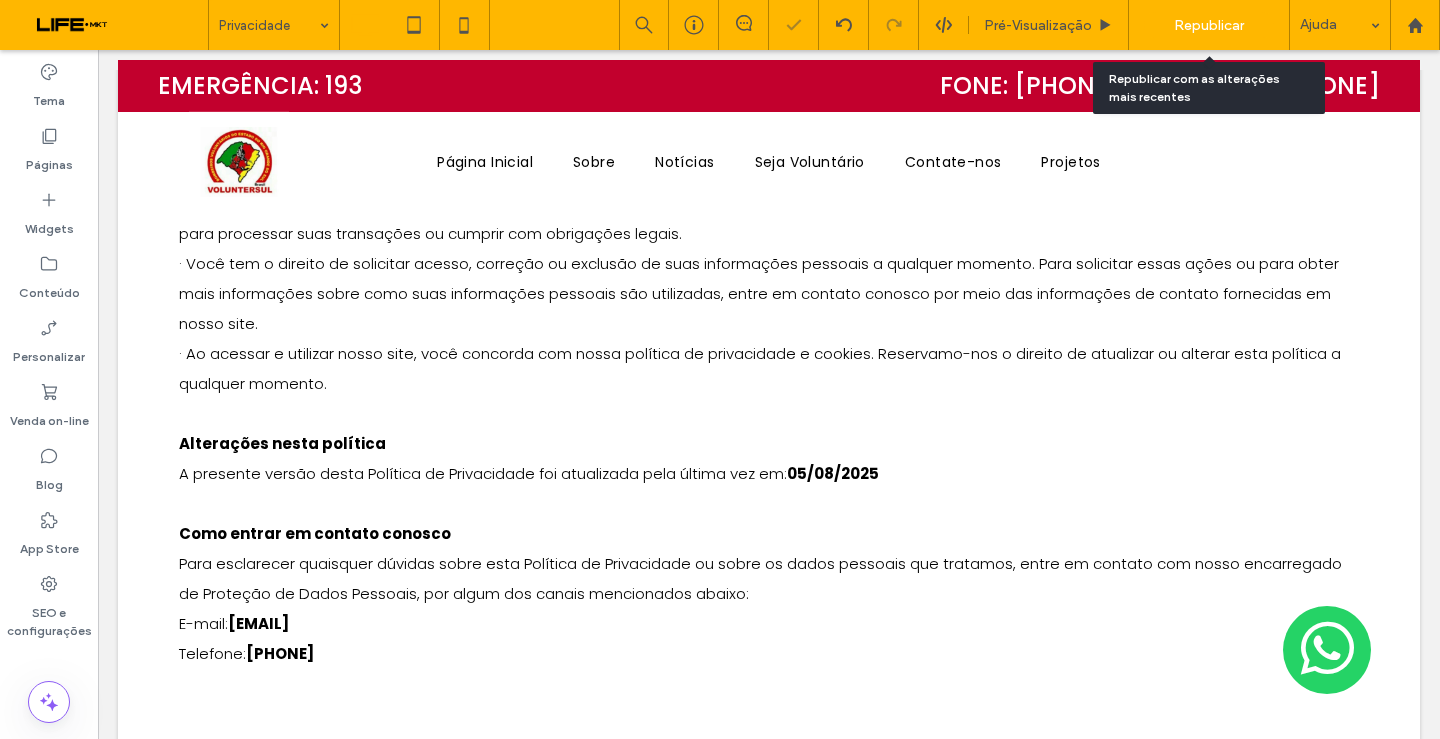 click on "Republicar" at bounding box center (1209, 25) 